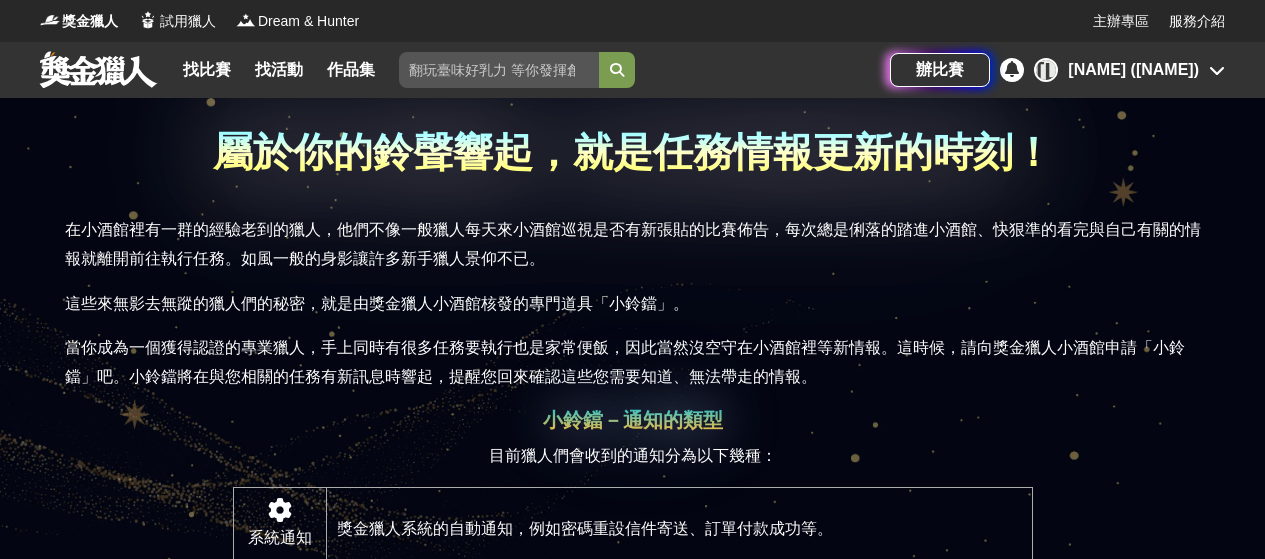 scroll, scrollTop: 0, scrollLeft: 0, axis: both 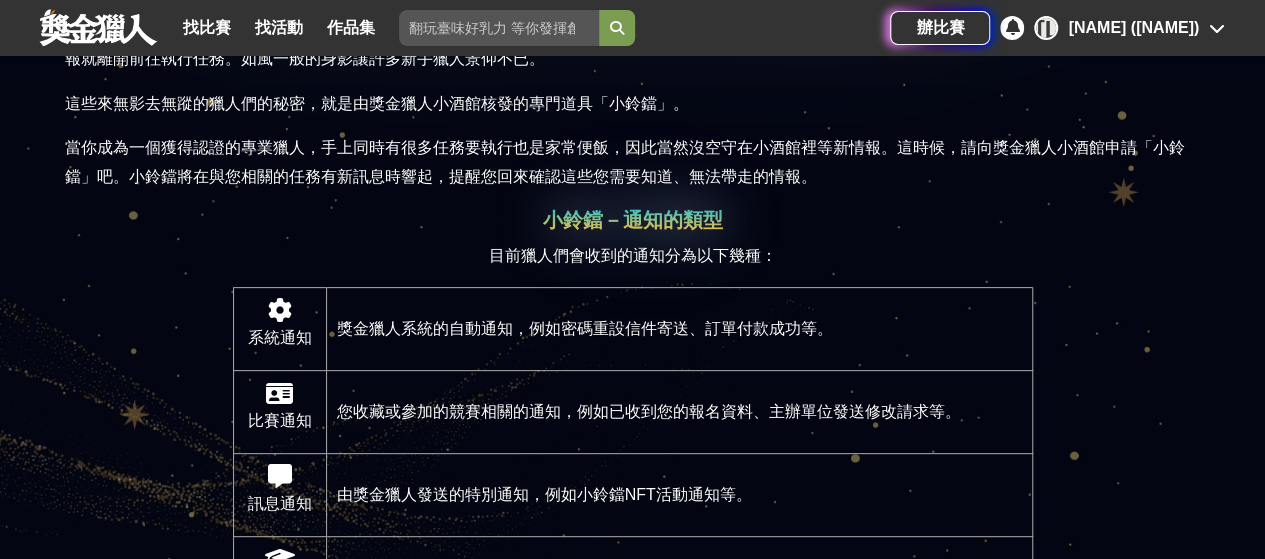 click on "系統通知" at bounding box center [280, 338] 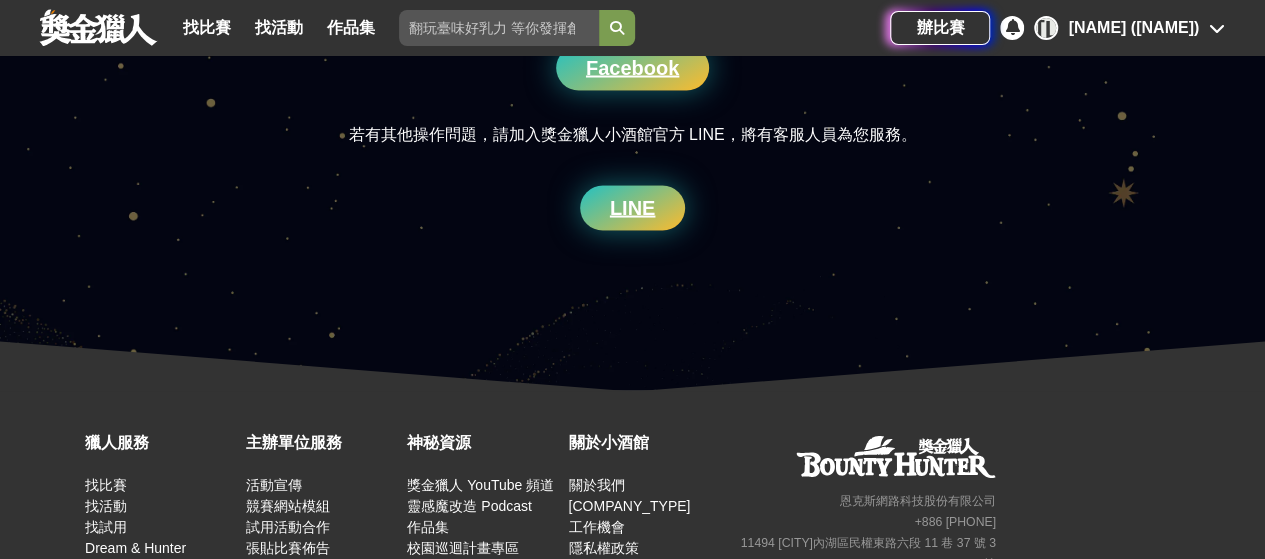 scroll, scrollTop: 2034, scrollLeft: 0, axis: vertical 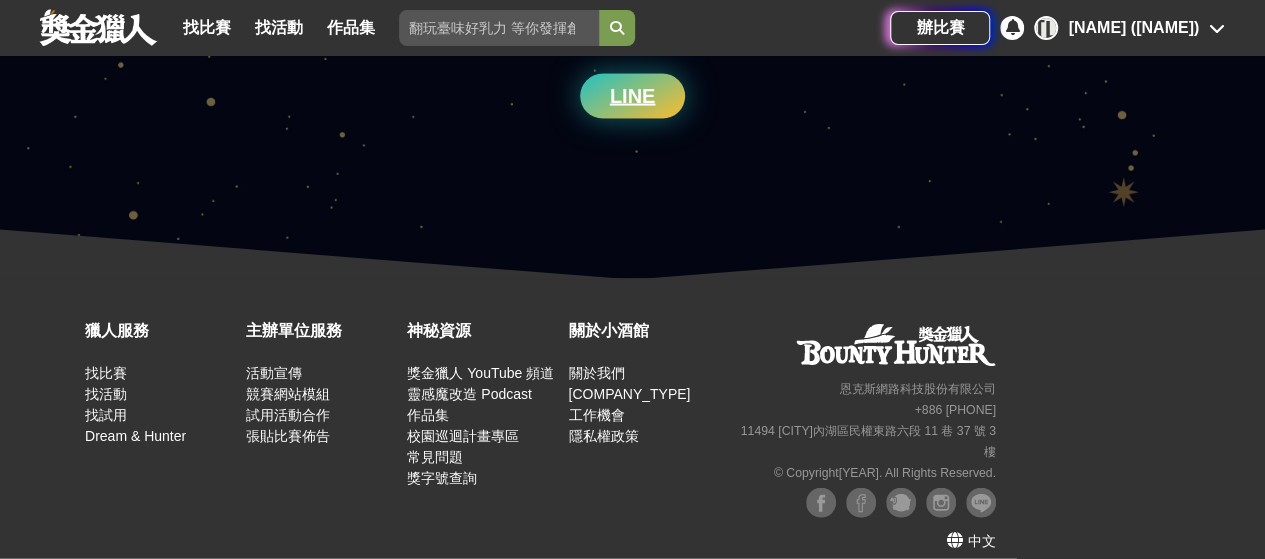 click on "[FIRST] [LAST]" at bounding box center (1129, 28) 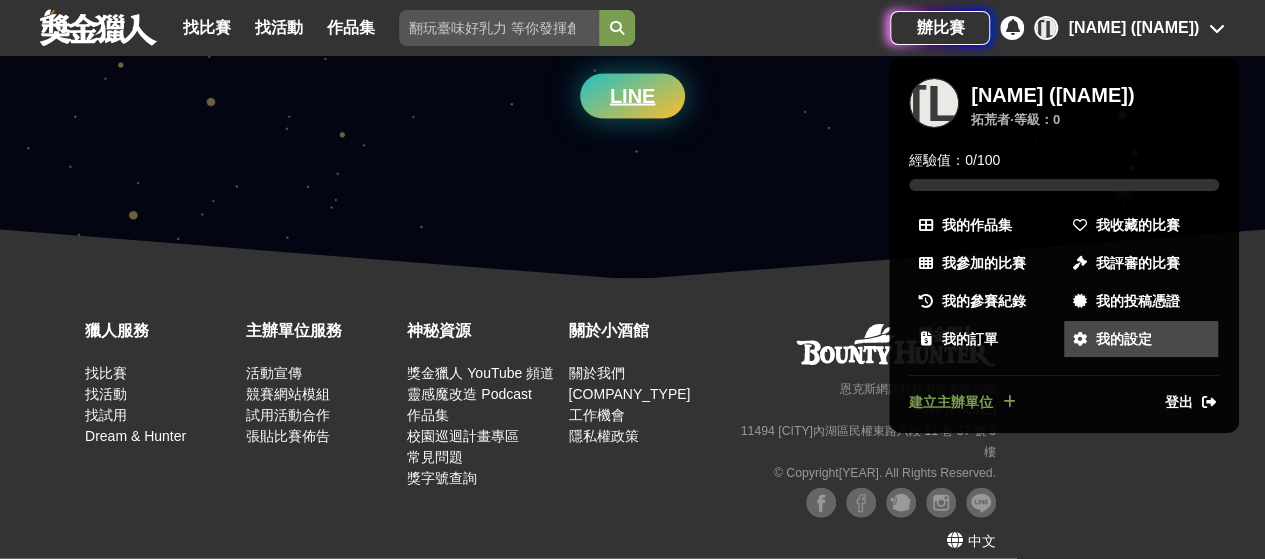 click on "我的設定" at bounding box center [1124, 339] 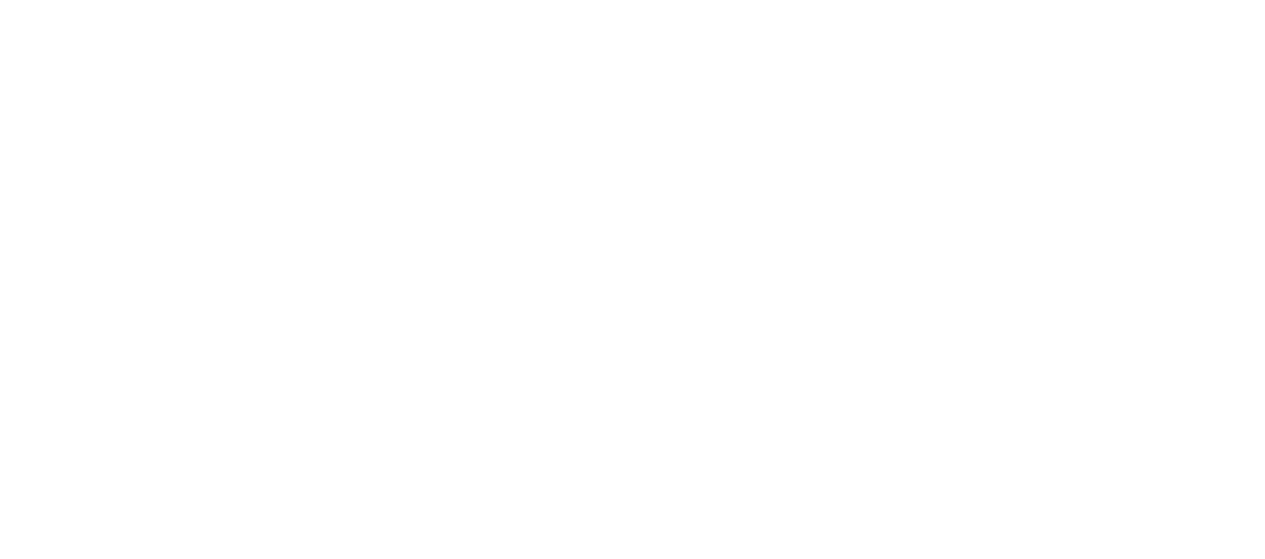 scroll, scrollTop: 0, scrollLeft: 0, axis: both 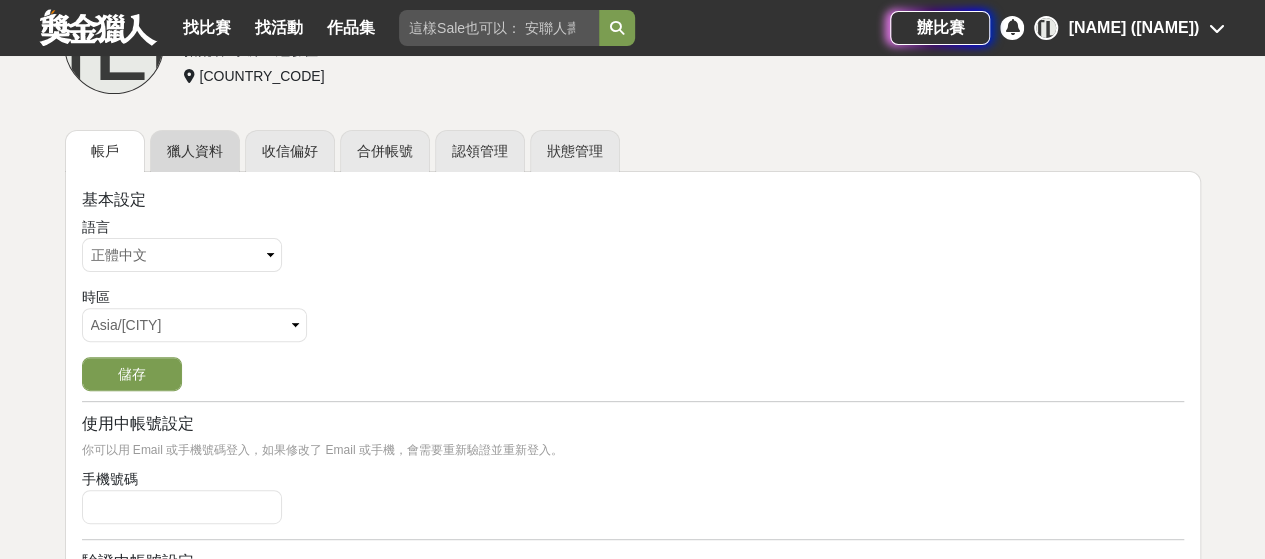 click on "獵人資料" at bounding box center (195, 151) 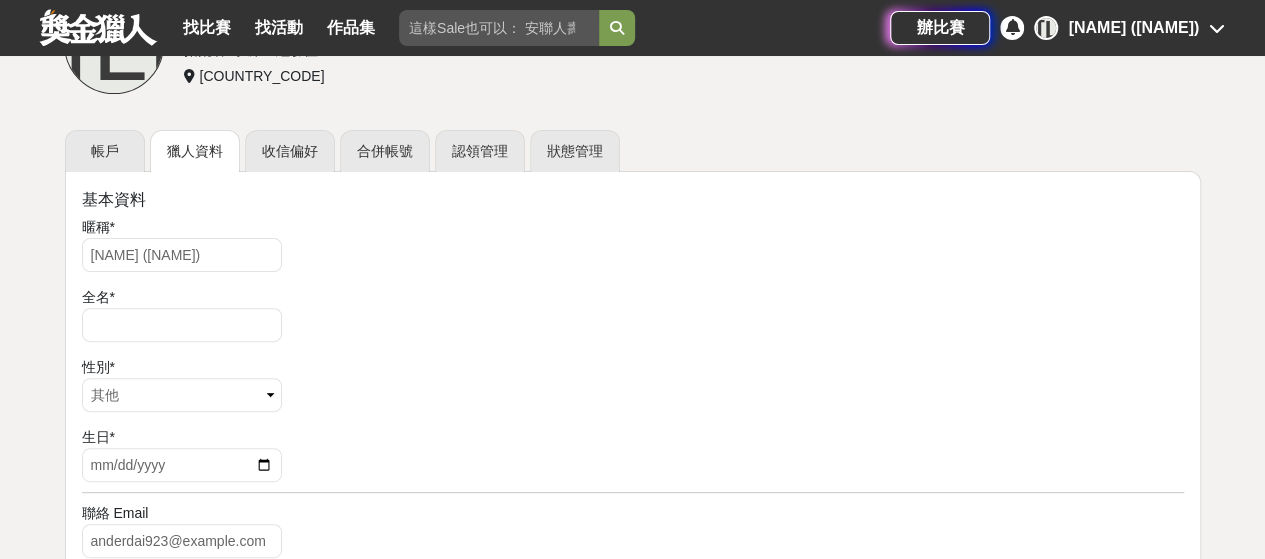 scroll, scrollTop: 300, scrollLeft: 0, axis: vertical 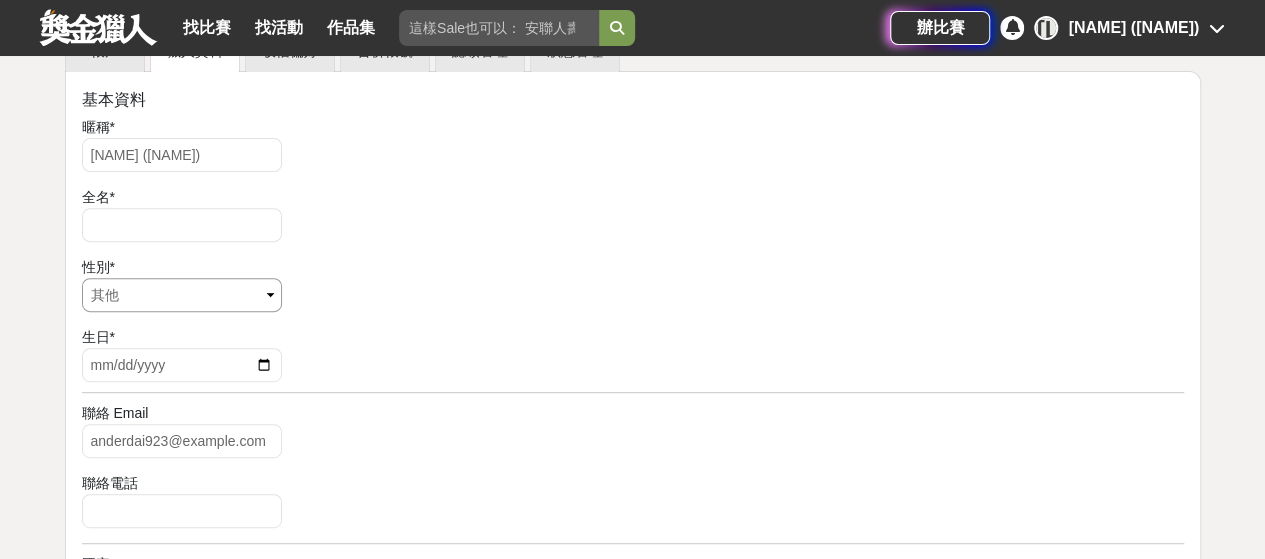 click on "請選擇... 男 女 其他" at bounding box center (182, 295) 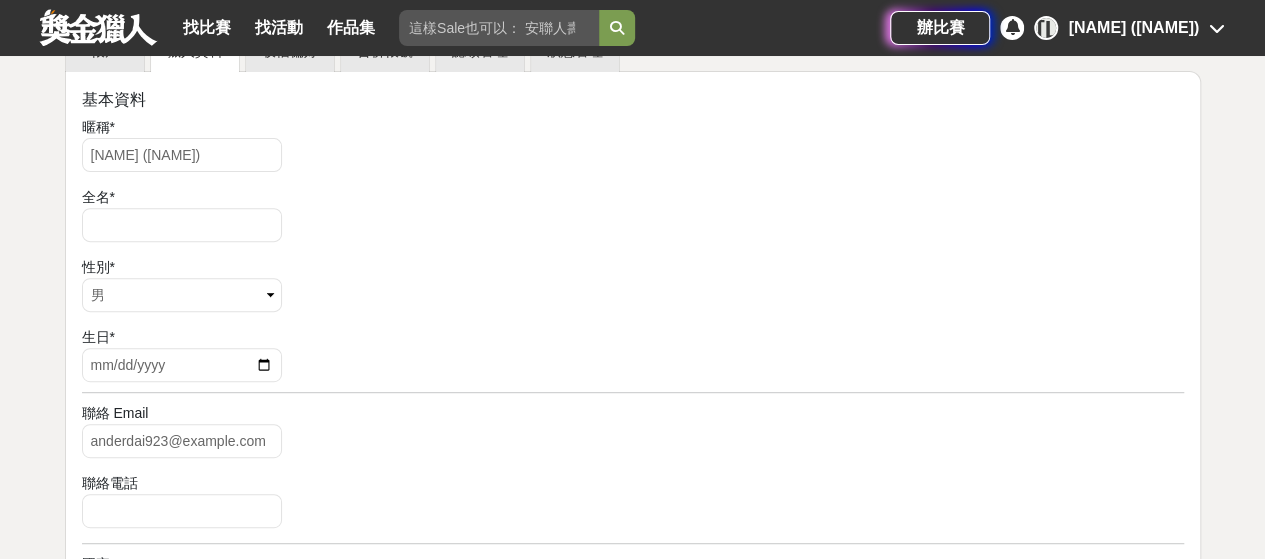 click on "性別 * 請選擇... 男 女 其他" at bounding box center [633, 287] 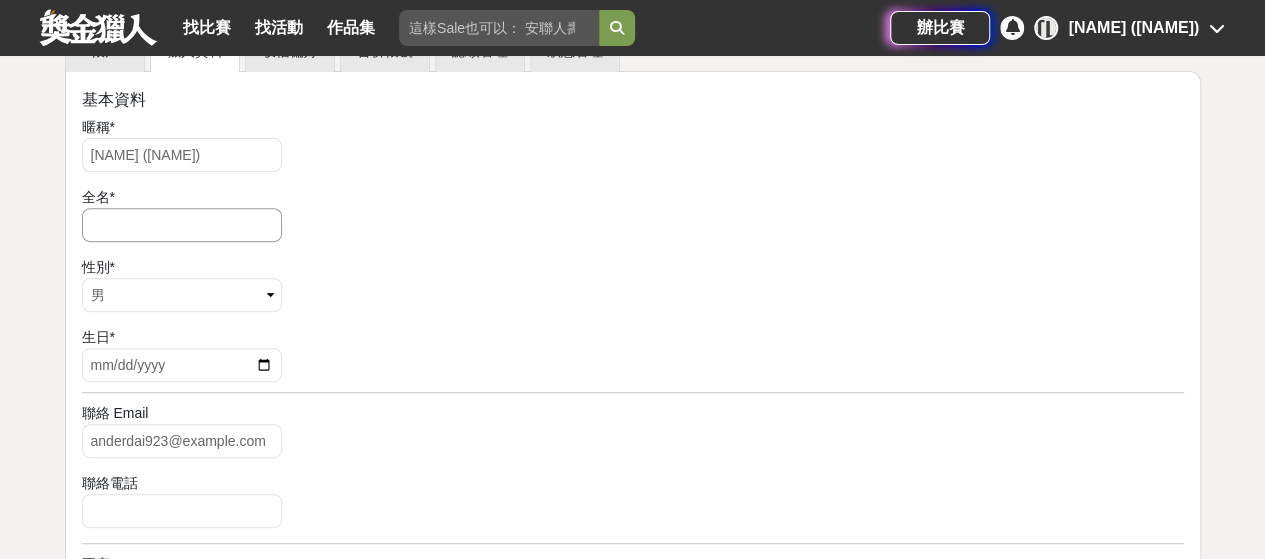 click at bounding box center [182, 225] 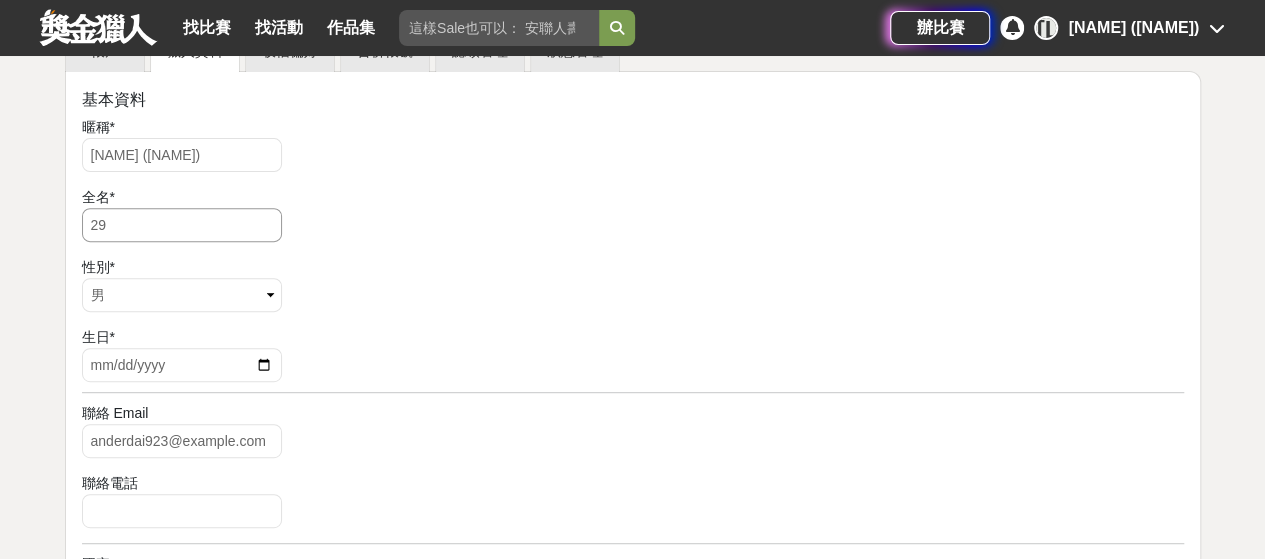 type on "2" 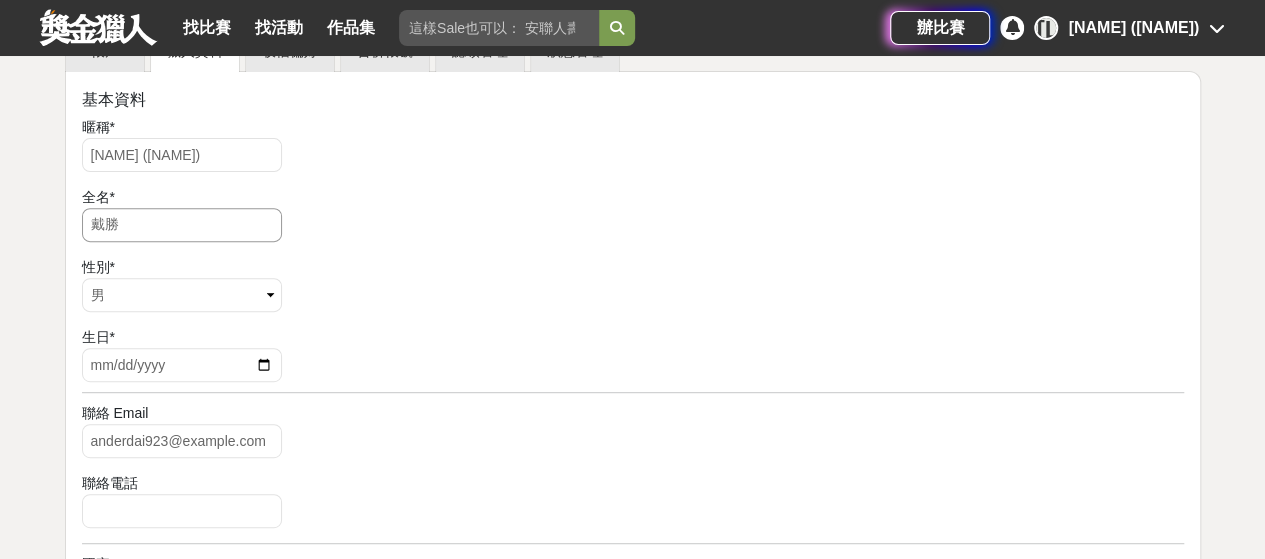 type on "帶" 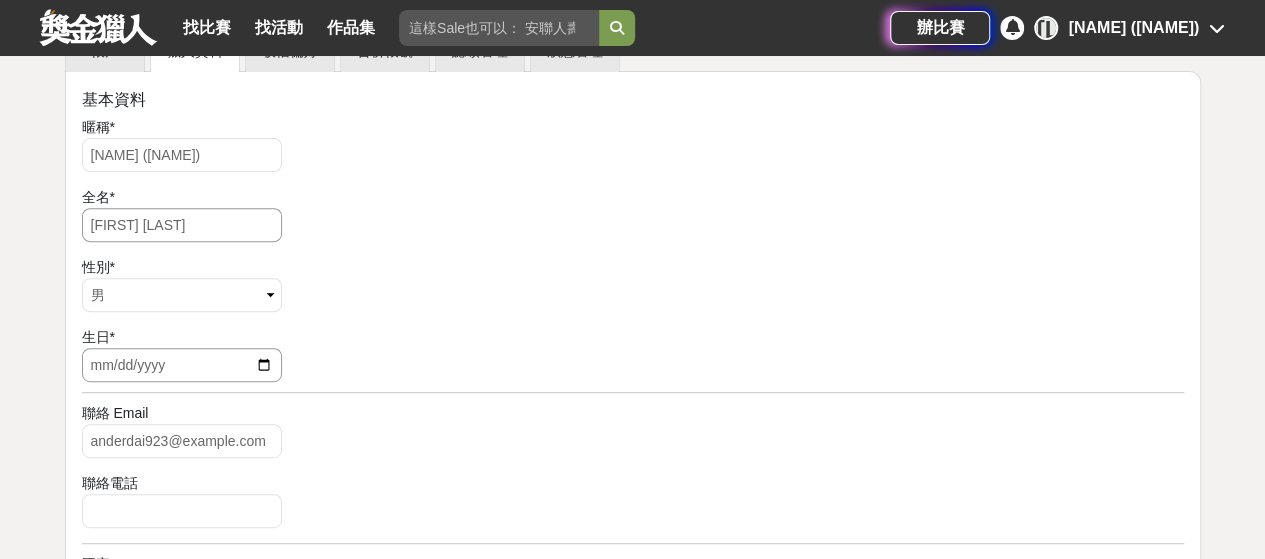 type on "[FIRST] [LAST]" 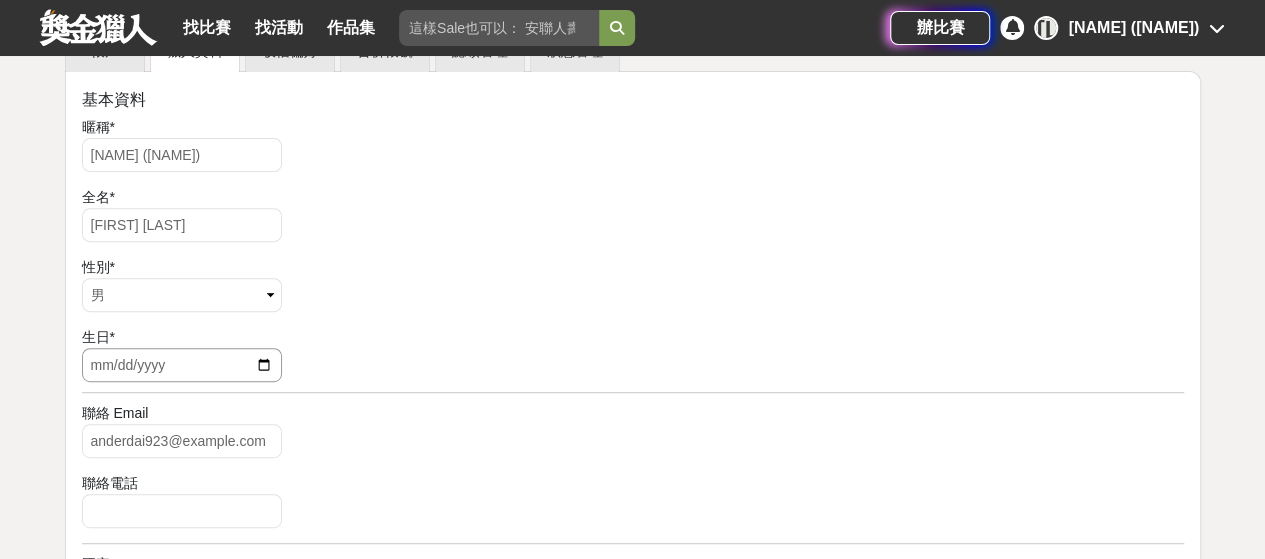 click at bounding box center [182, 365] 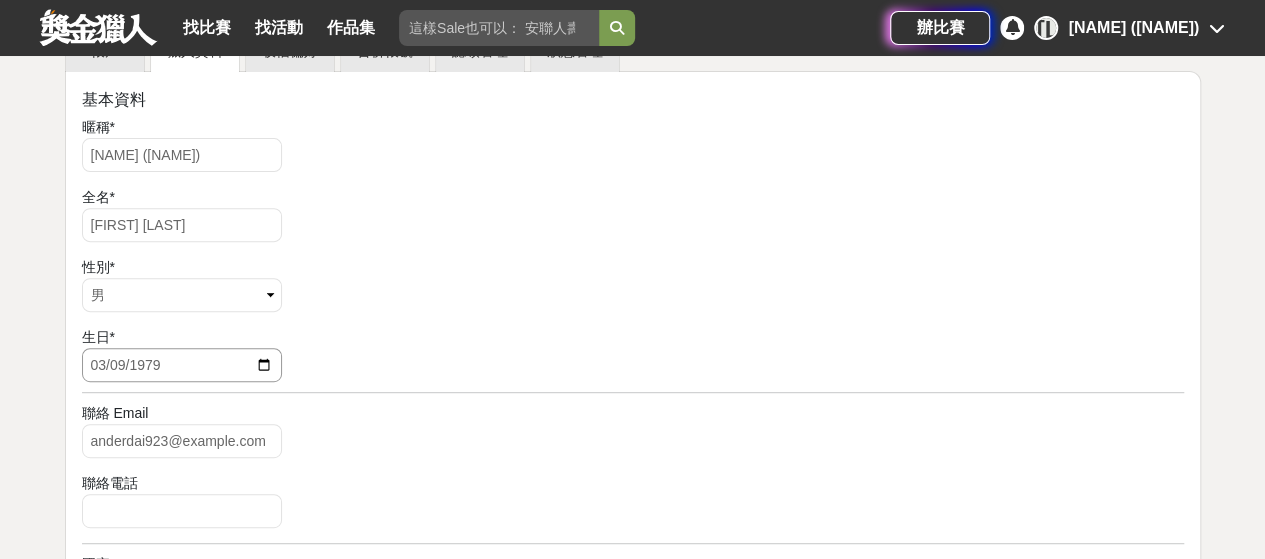 type on "1979-03-09" 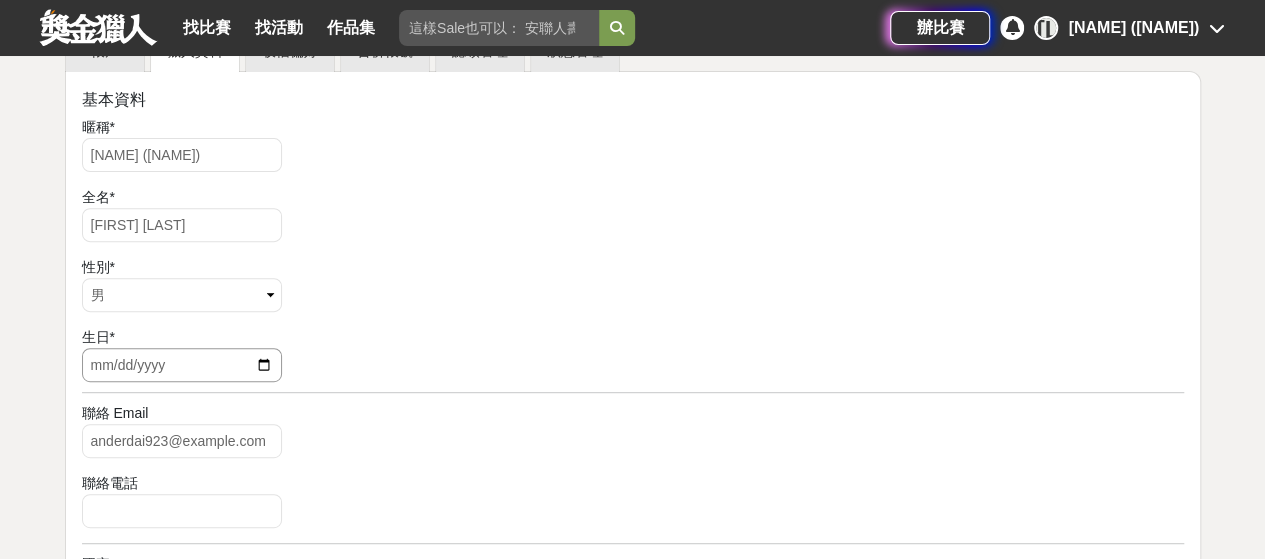 click at bounding box center [182, 365] 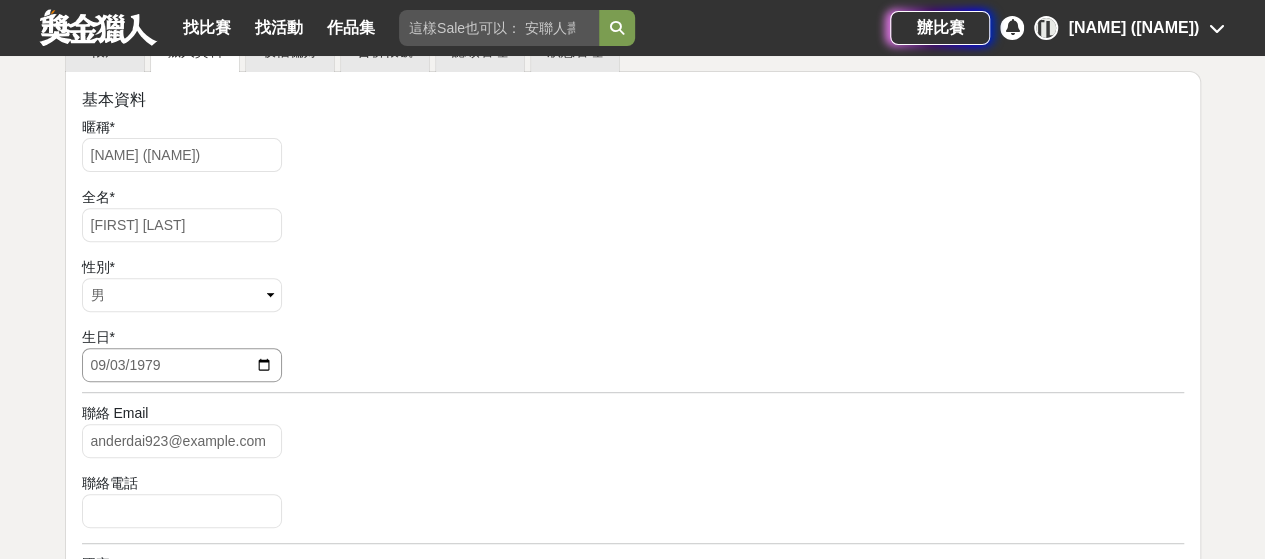 click on "1979-09-03" at bounding box center (182, 365) 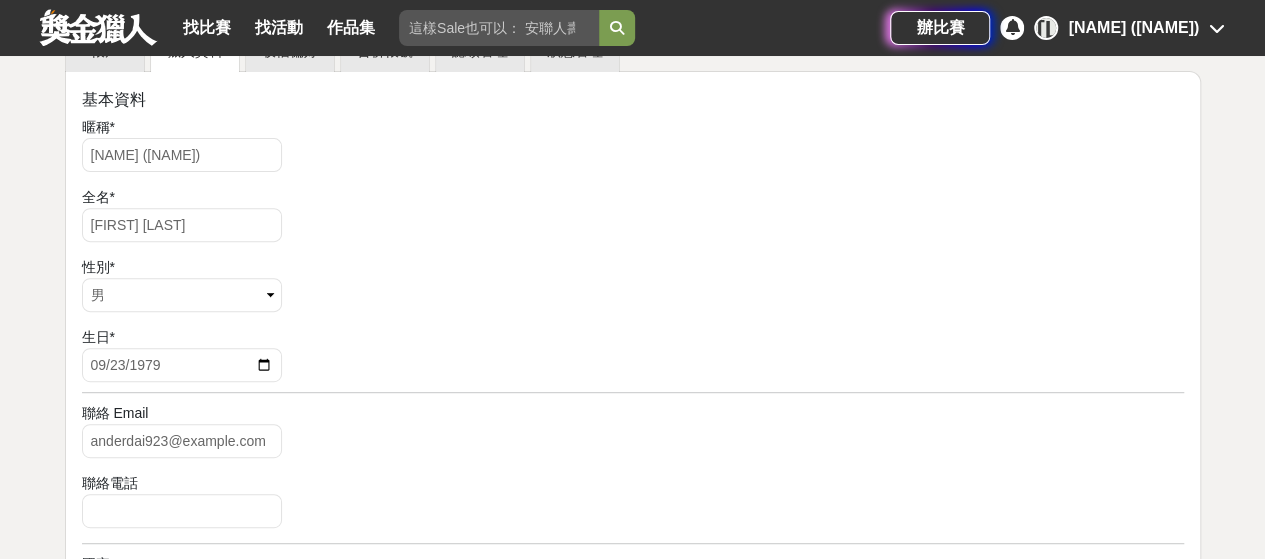 click on "性別 * 請選擇... 男 女 其他" at bounding box center (633, 287) 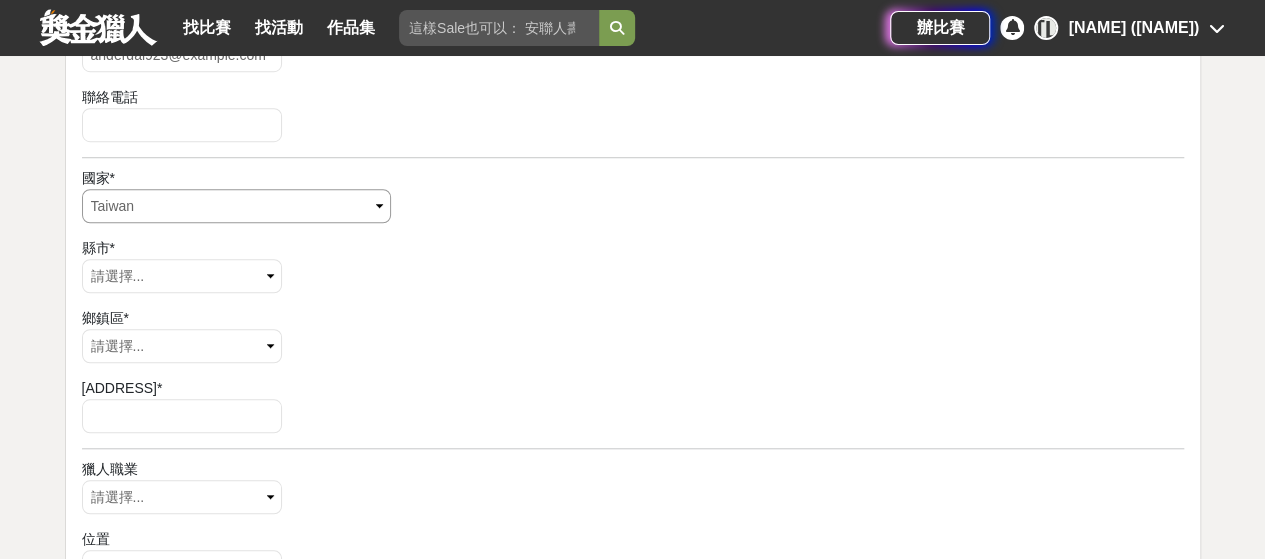 scroll, scrollTop: 700, scrollLeft: 0, axis: vertical 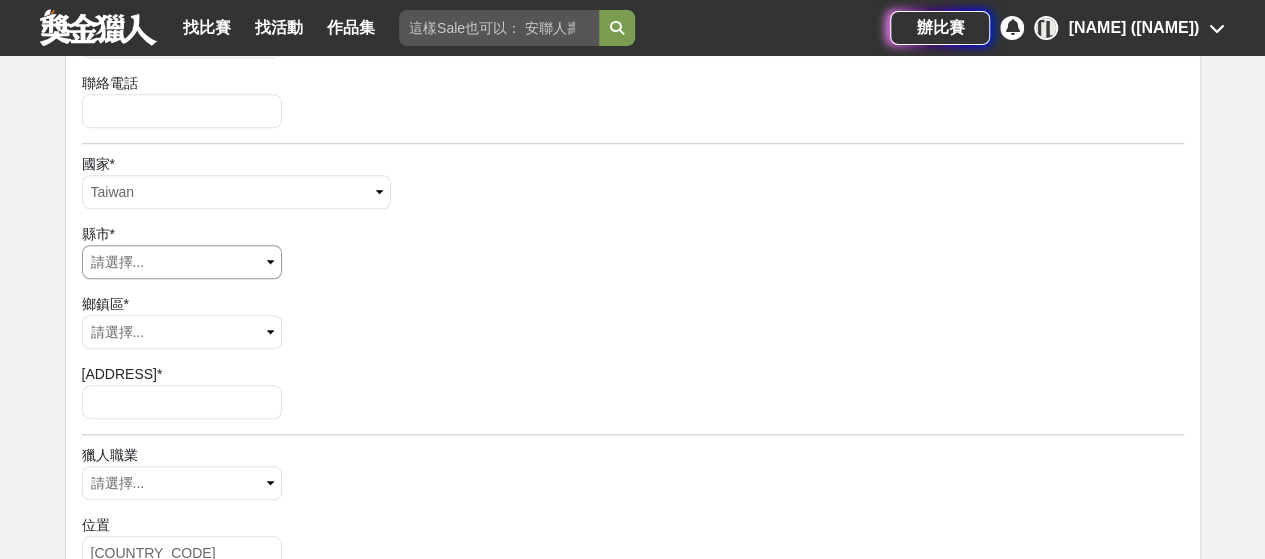 click on "請選擇... [LOCATION] [LOCATION] [LOCATION] [LOCATION] [LOCATION] [LOCATION] [LOCATION] [LOCATION] [LOCATION] [LOCATION] [LOCATION] [LOCATION] [LOCATION] [LOCATION] [LOCATION] [LOCATION] [LOCATION] [LOCATION] [LOCATION] [LOCATION] [LOCATION] [LOCATION] [LOCATION] [LOCATION] [LOCATION]" at bounding box center [182, 262] 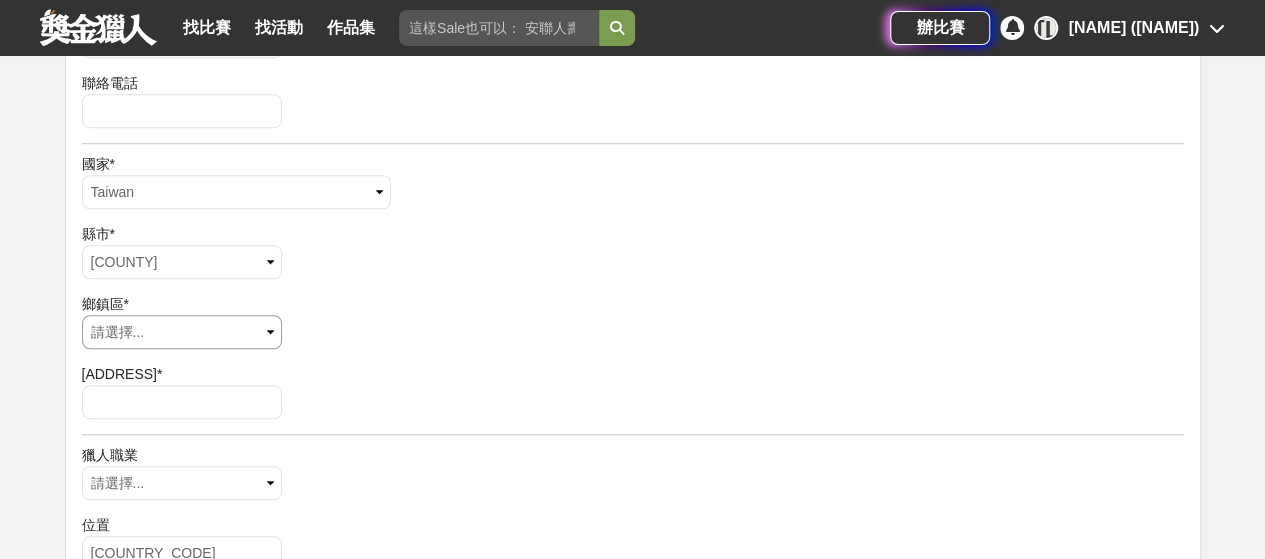 click on "請選擇... 中區 東區 南區 西區 北屯區 西屯區 南屯區 太平區 大里區 霧峰區 烏日區 豐原區 后里區 石岡區 東勢區 和平區 新社區 潭子區 大雅區 神岡區 大肚區 沙鹿區 龍井區 梧棲區 清水區 大甲區 外埔區 大安區" at bounding box center [182, 332] 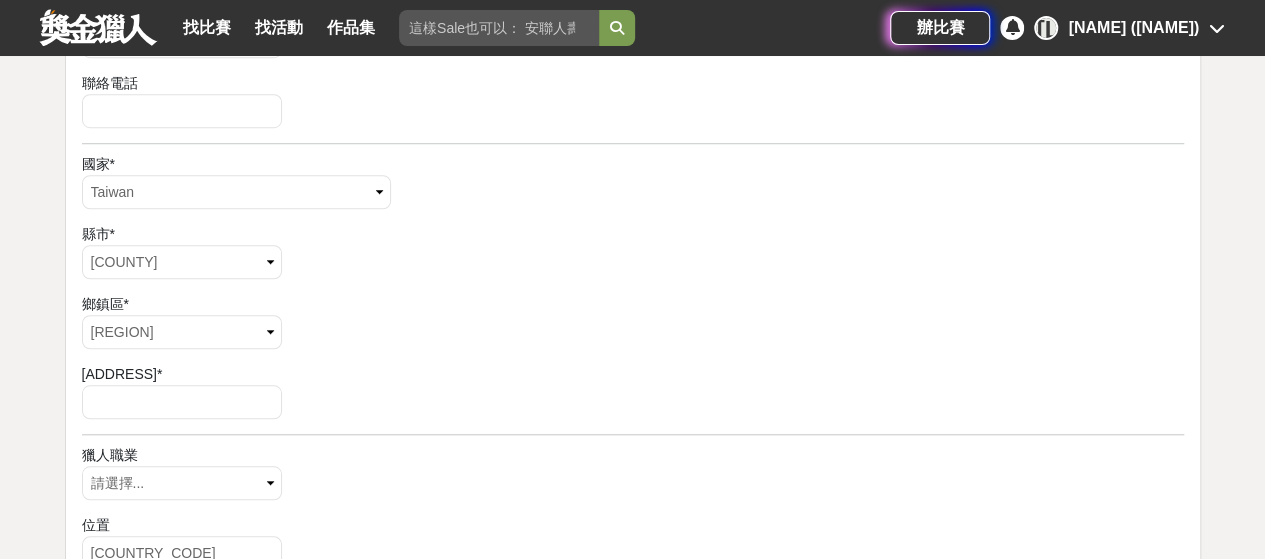 click on "鄉鎮區 * 請選擇... [LOCATION] [LOCATION] [LOCATION] [LOCATION] [LOCATION] [LOCATION] [LOCATION] [LOCATION] [LOCATION] [LOCATION] [LOCATION] [LOCATION] [LOCATION] [LOCATION] [LOCATION] [LOCATION] [LOCATION] [LOCATION] [LOCATION]" at bounding box center [633, 324] 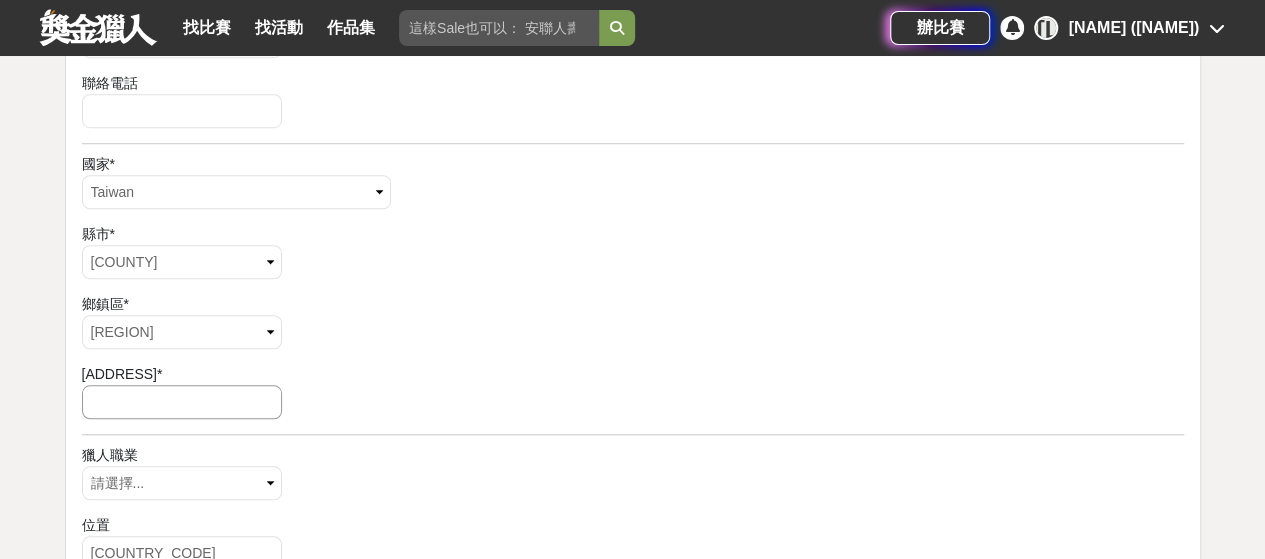 scroll, scrollTop: 800, scrollLeft: 0, axis: vertical 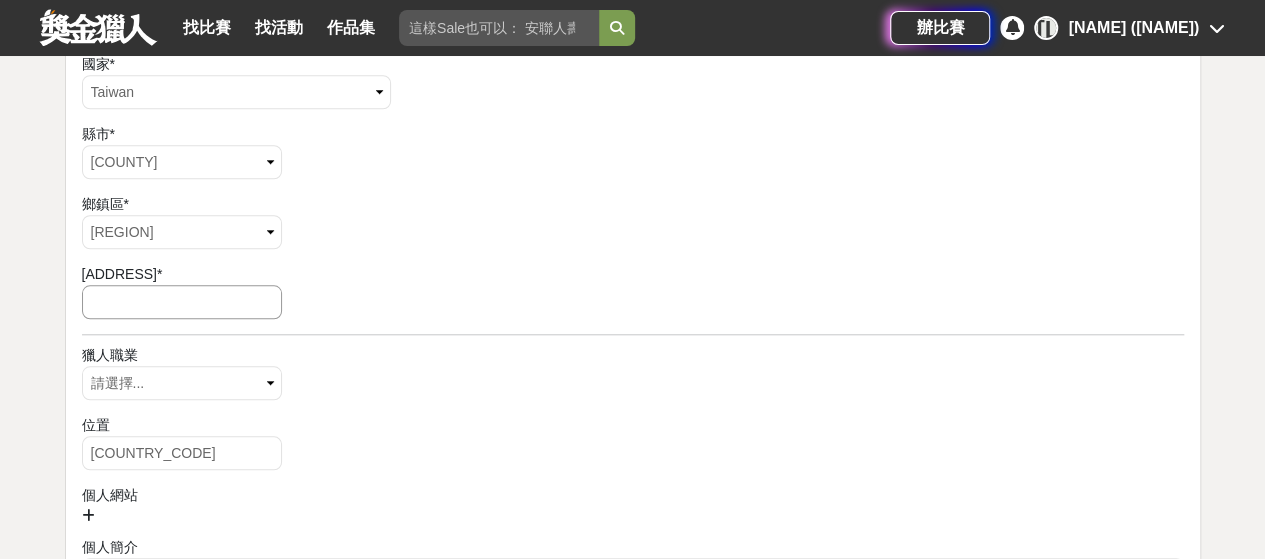 click at bounding box center (182, 302) 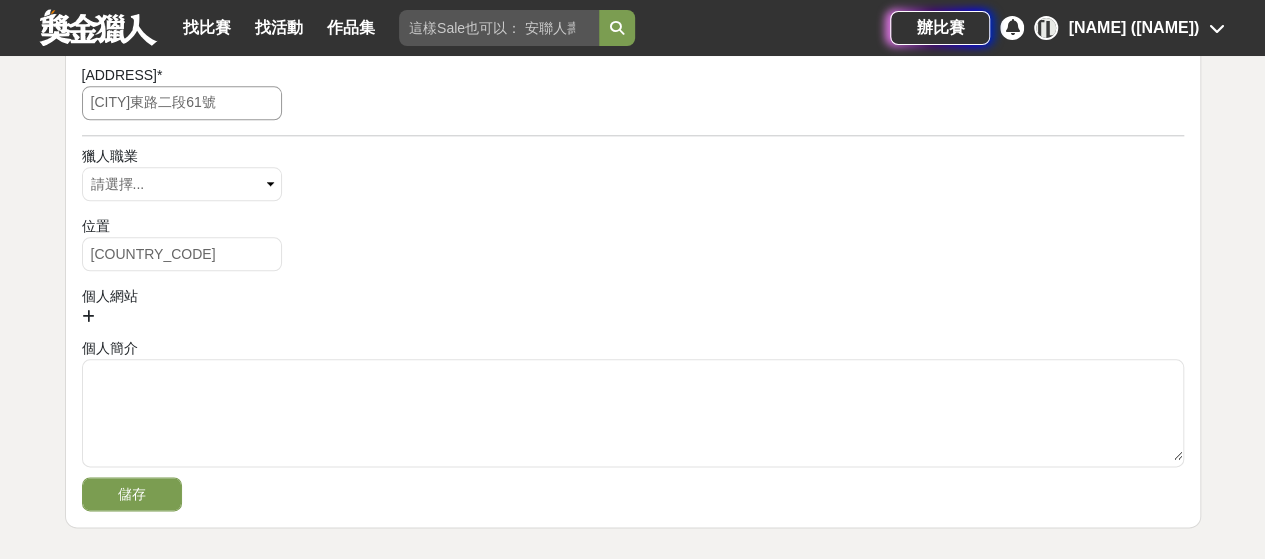 scroll, scrollTop: 1000, scrollLeft: 0, axis: vertical 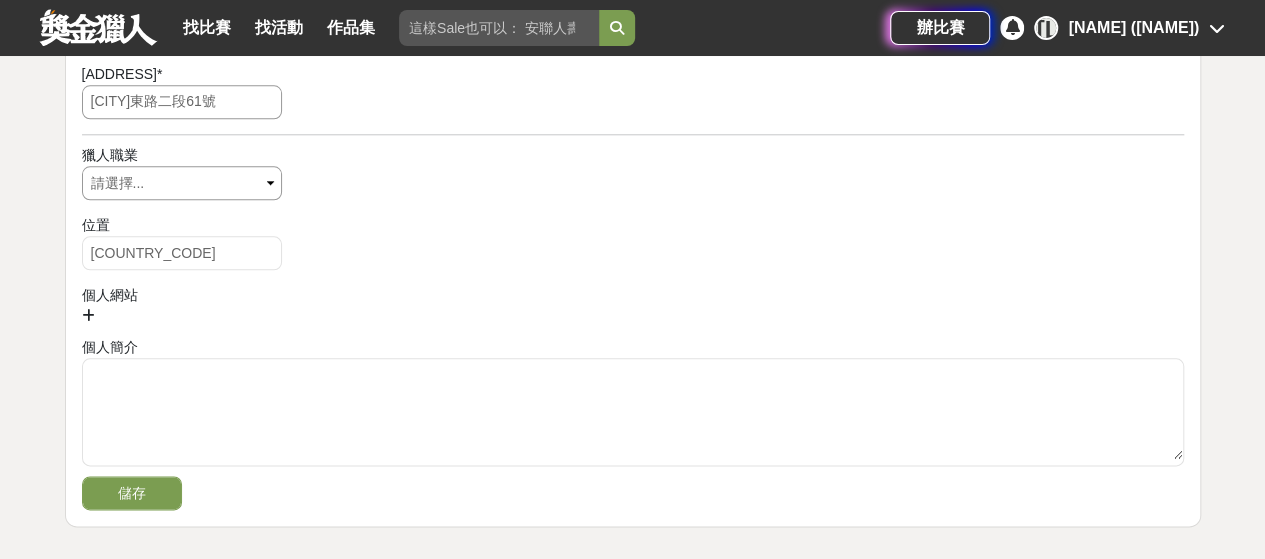 type on "[CITY]東路二段61號" 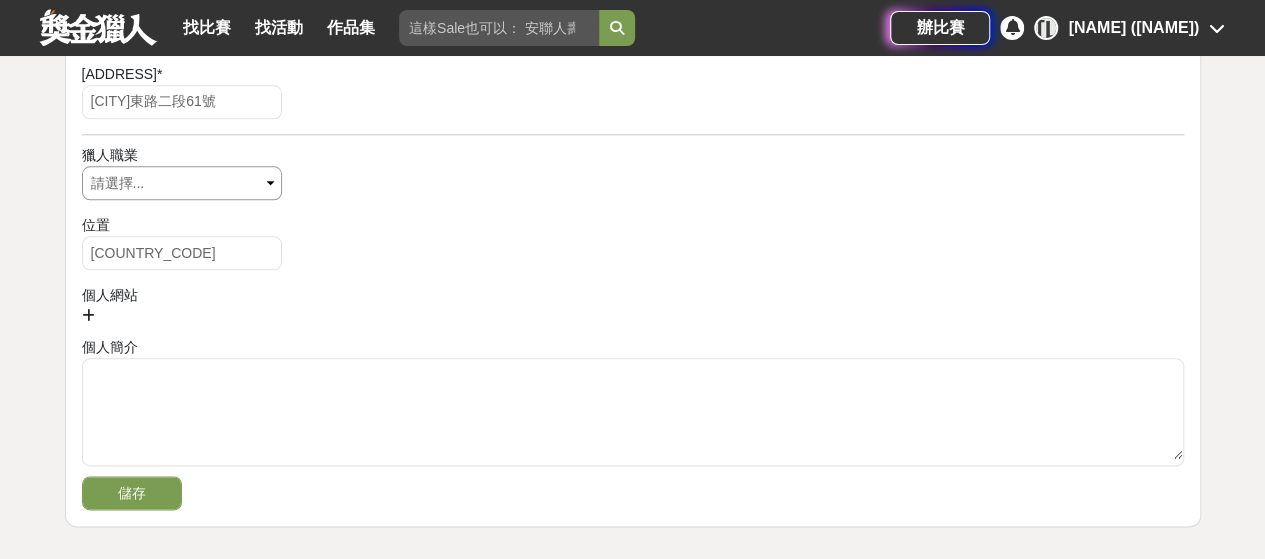 click on "您可以選擇... 視覺藝術 攝影師 作家 音樂家 工程師 達人 博學" at bounding box center [182, 183] 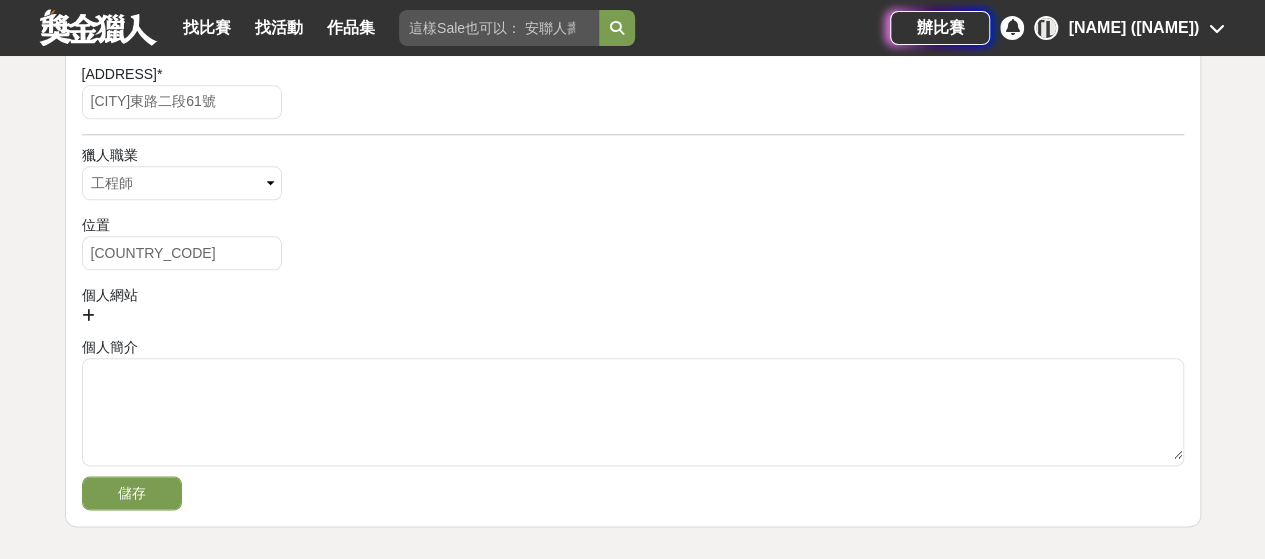 click on "位置 TW" at bounding box center [633, 245] 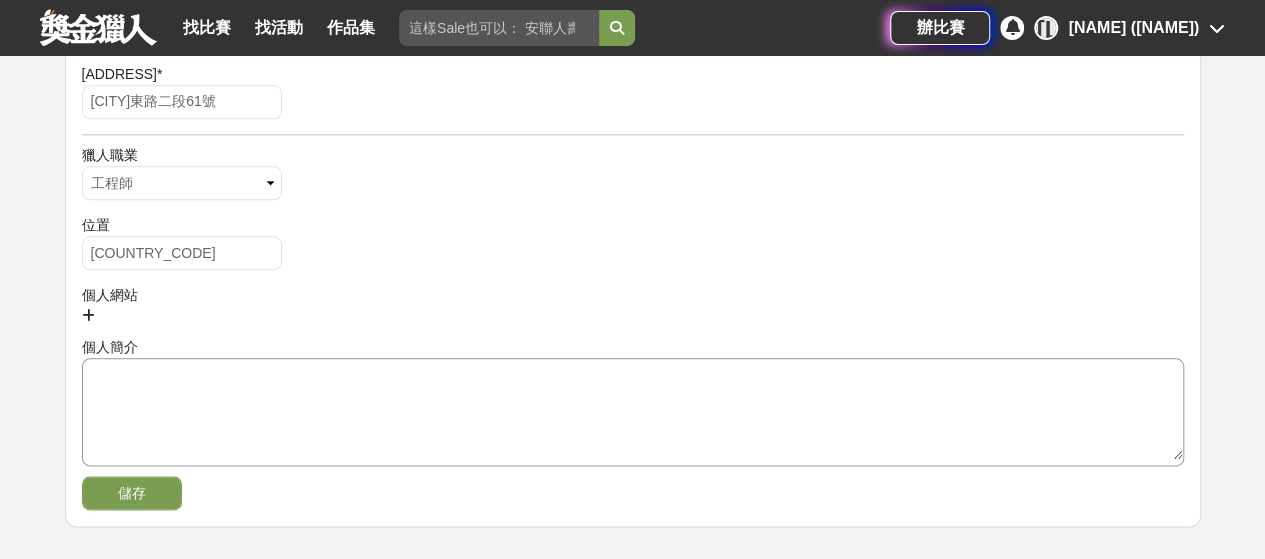 drag, startPoint x: 131, startPoint y: 488, endPoint x: 294, endPoint y: 411, distance: 180.27202 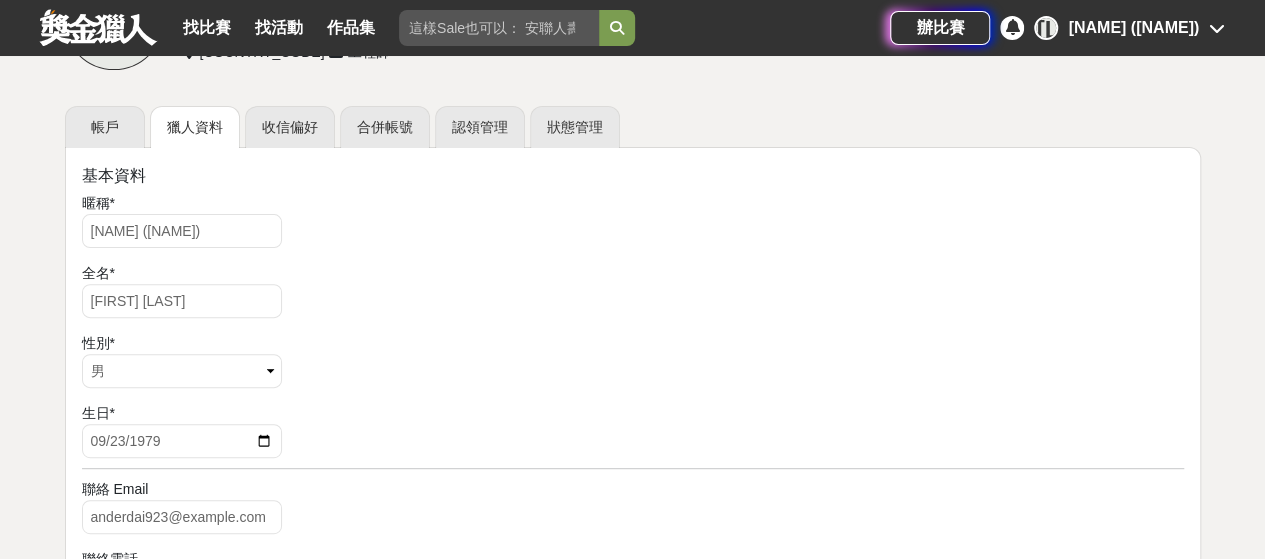 scroll, scrollTop: 200, scrollLeft: 0, axis: vertical 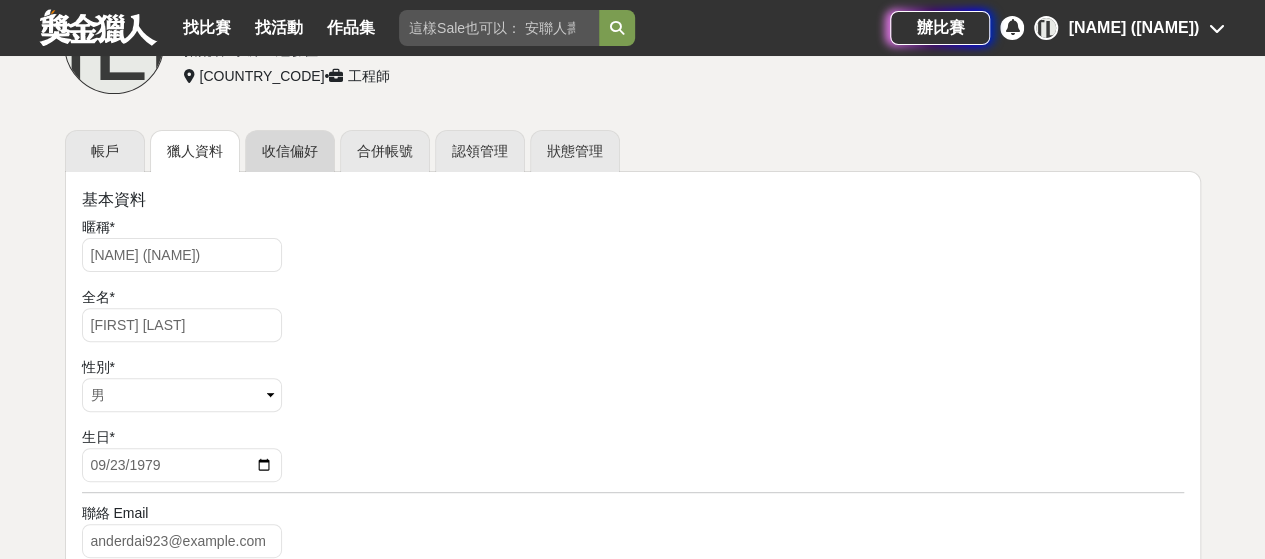click on "收信偏好" at bounding box center [290, 151] 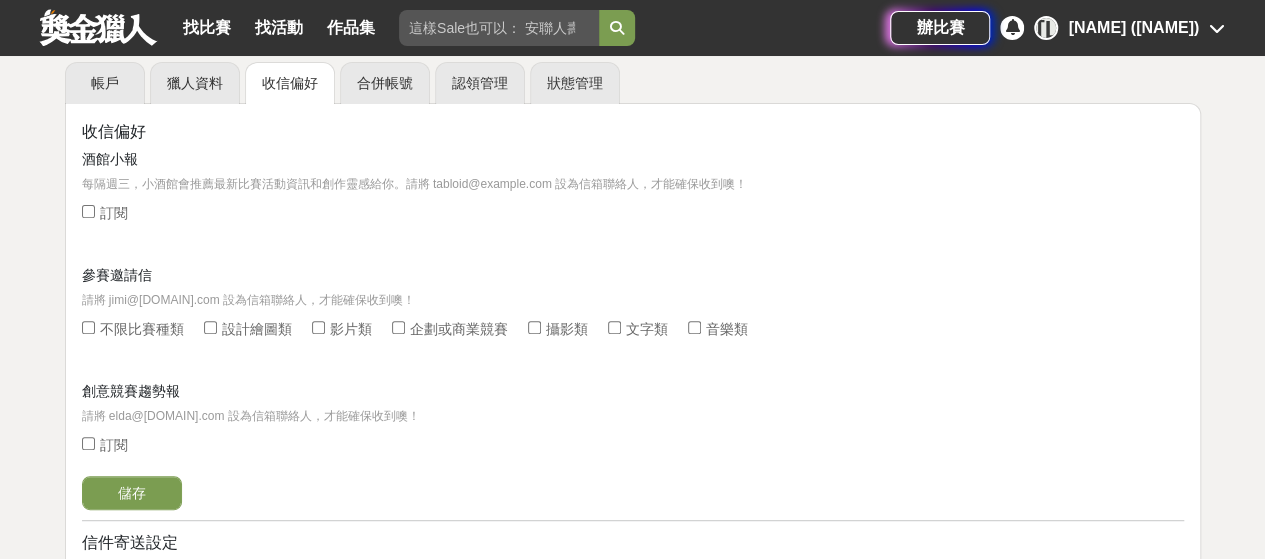 scroll, scrollTop: 300, scrollLeft: 0, axis: vertical 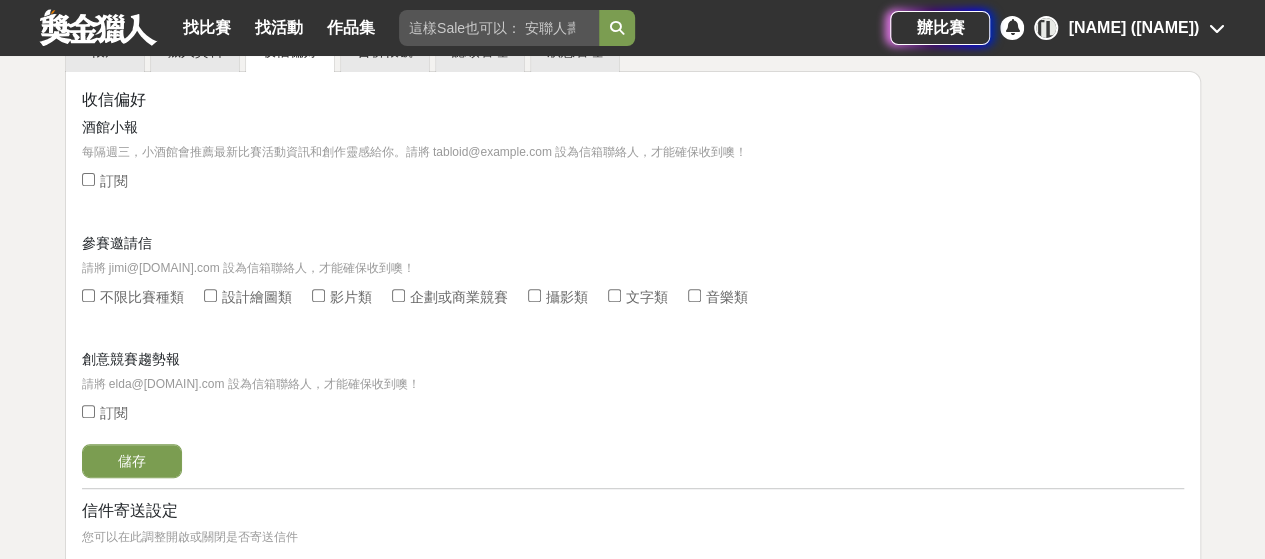 click on "不限比賽種類" at bounding box center [142, 297] 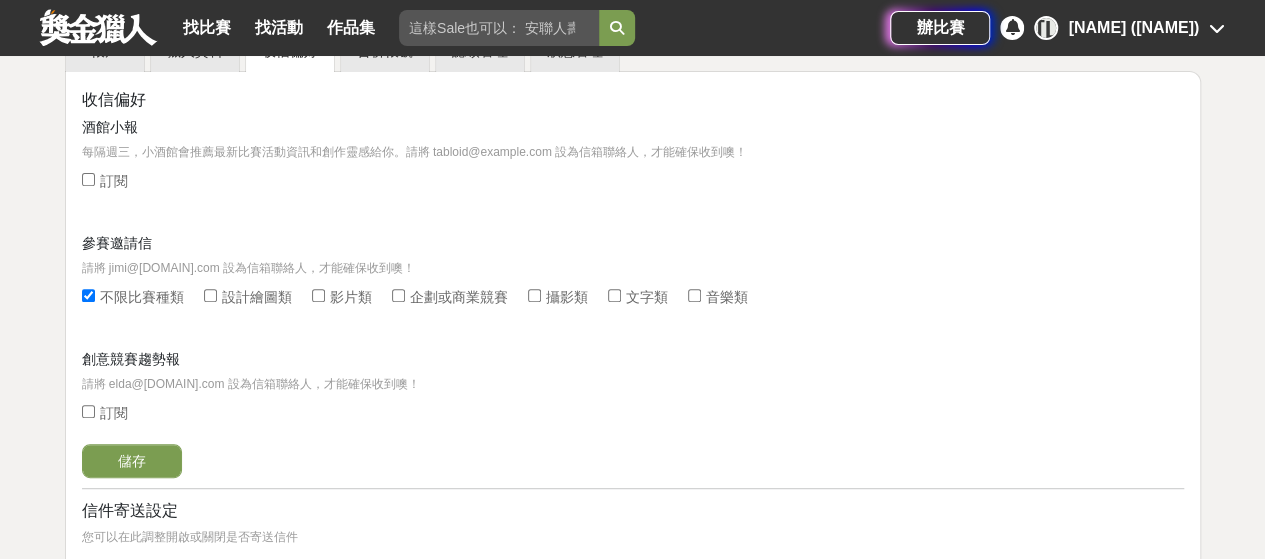 click on "訂閱" at bounding box center (114, 181) 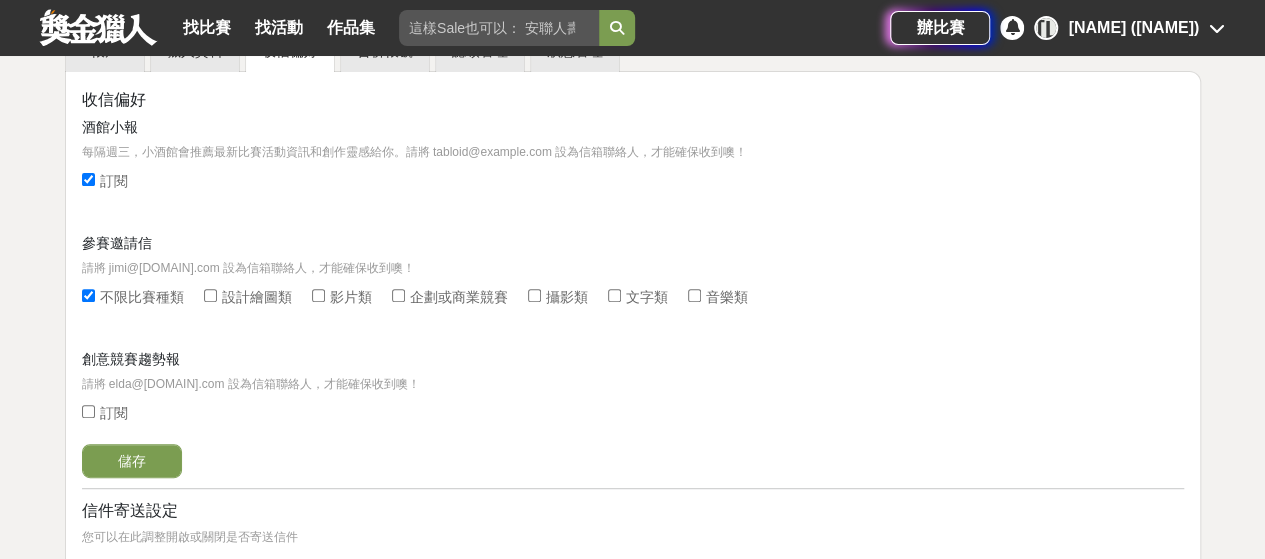 click on "訂閱" at bounding box center [114, 413] 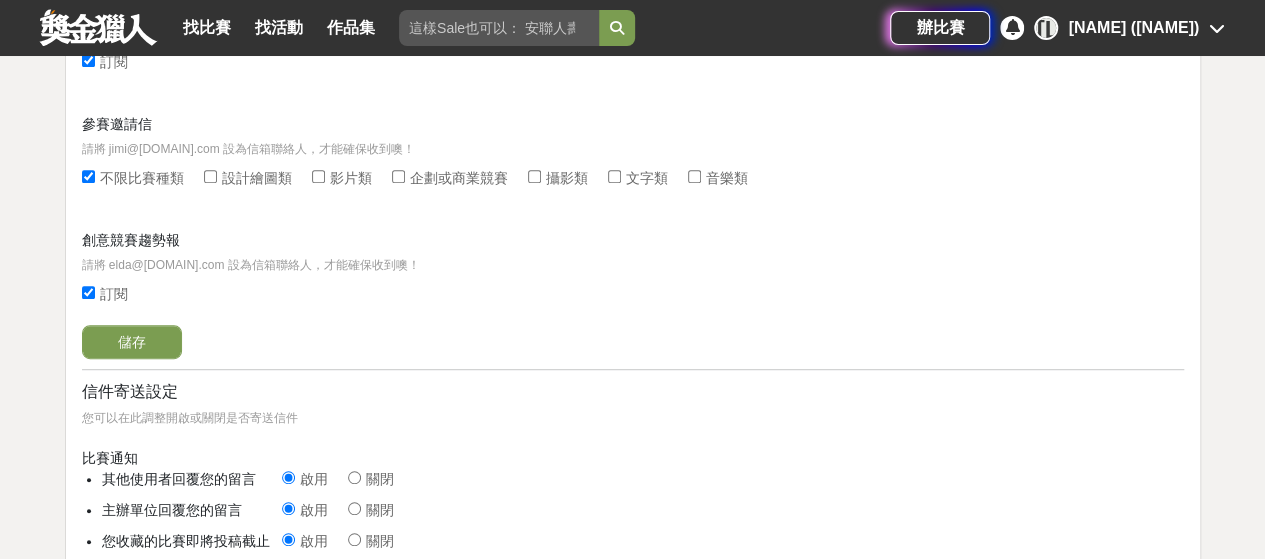 scroll, scrollTop: 600, scrollLeft: 0, axis: vertical 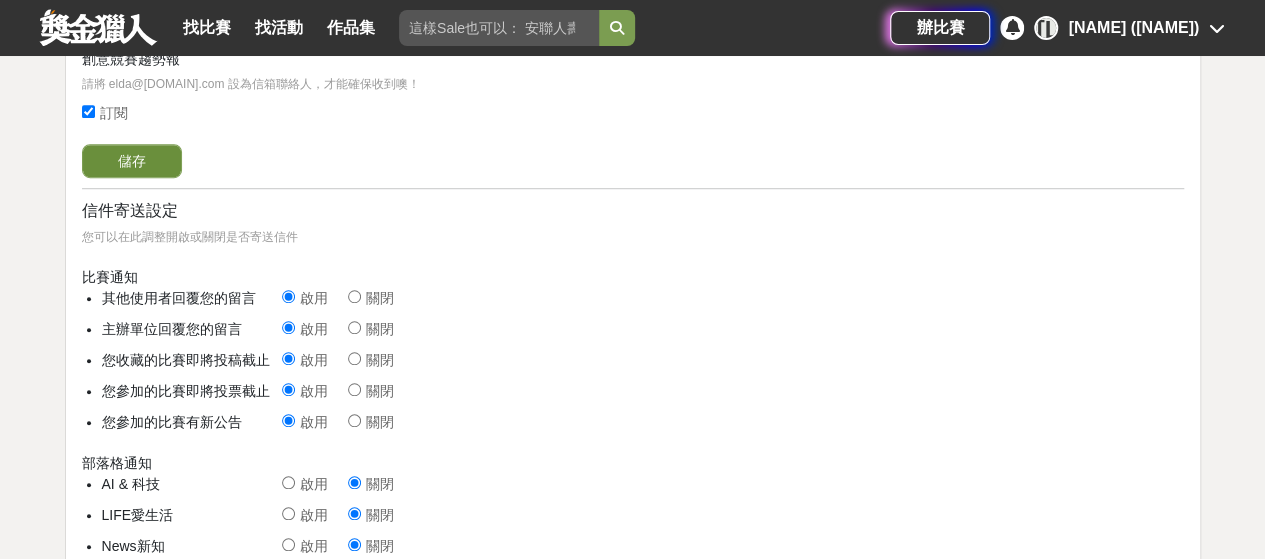 click on "儲存" at bounding box center [132, 161] 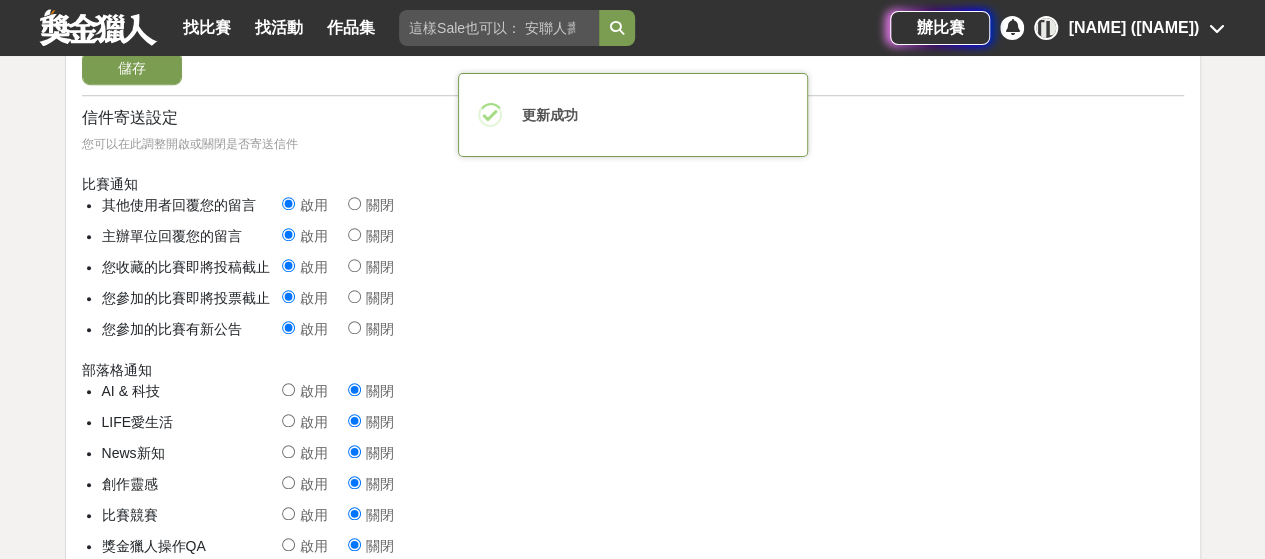 scroll, scrollTop: 800, scrollLeft: 0, axis: vertical 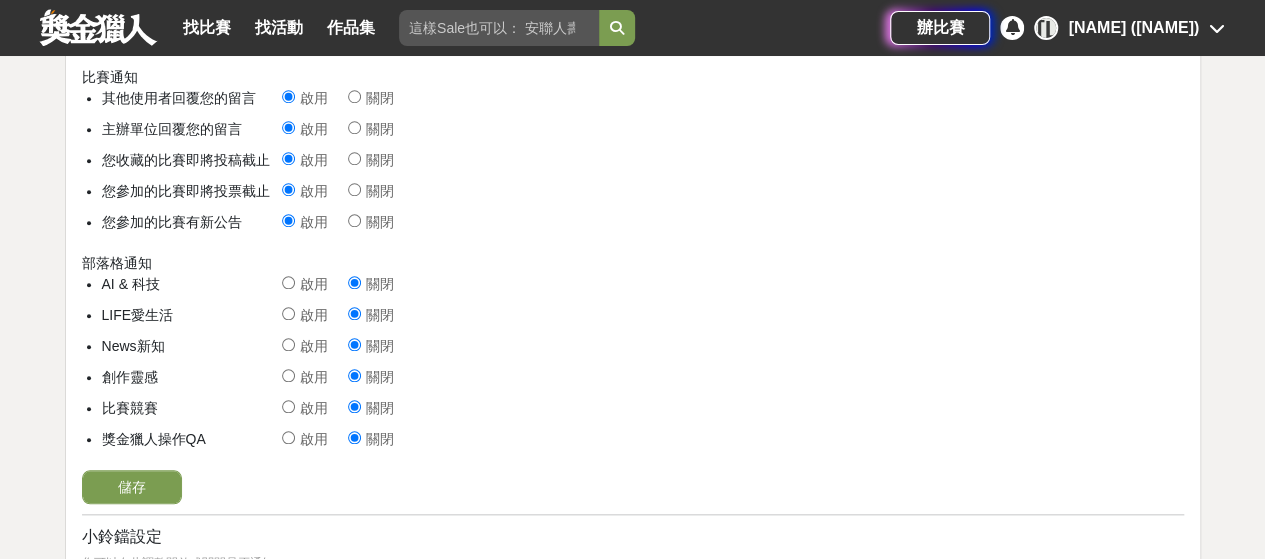 click on "啟用" at bounding box center [288, 282] 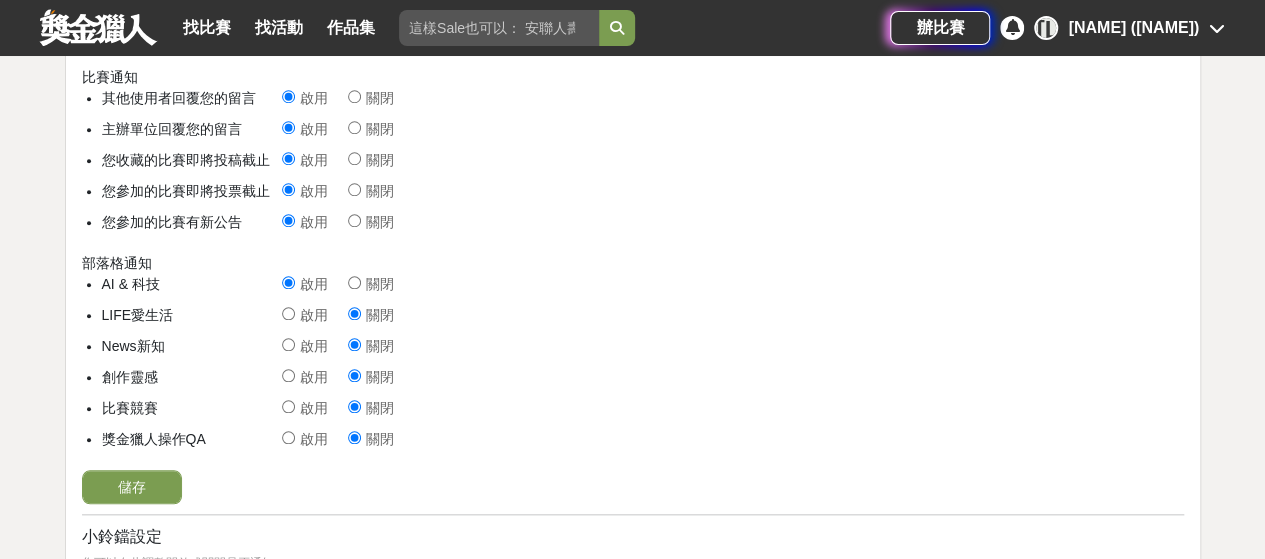 click on "啟用" at bounding box center [288, 313] 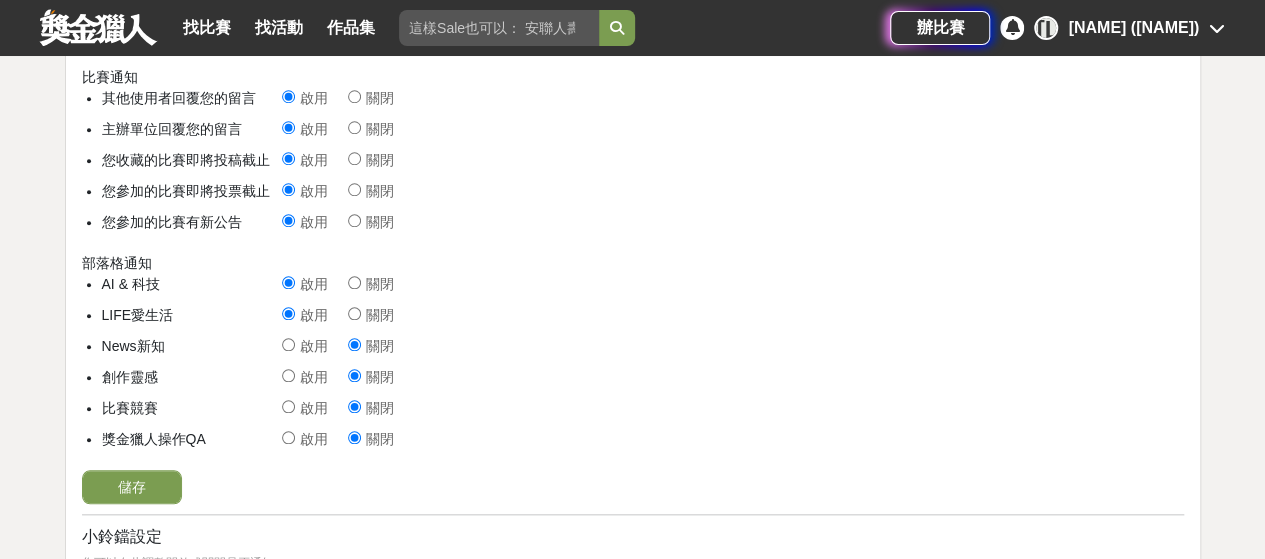 click on "啟用" at bounding box center [288, 344] 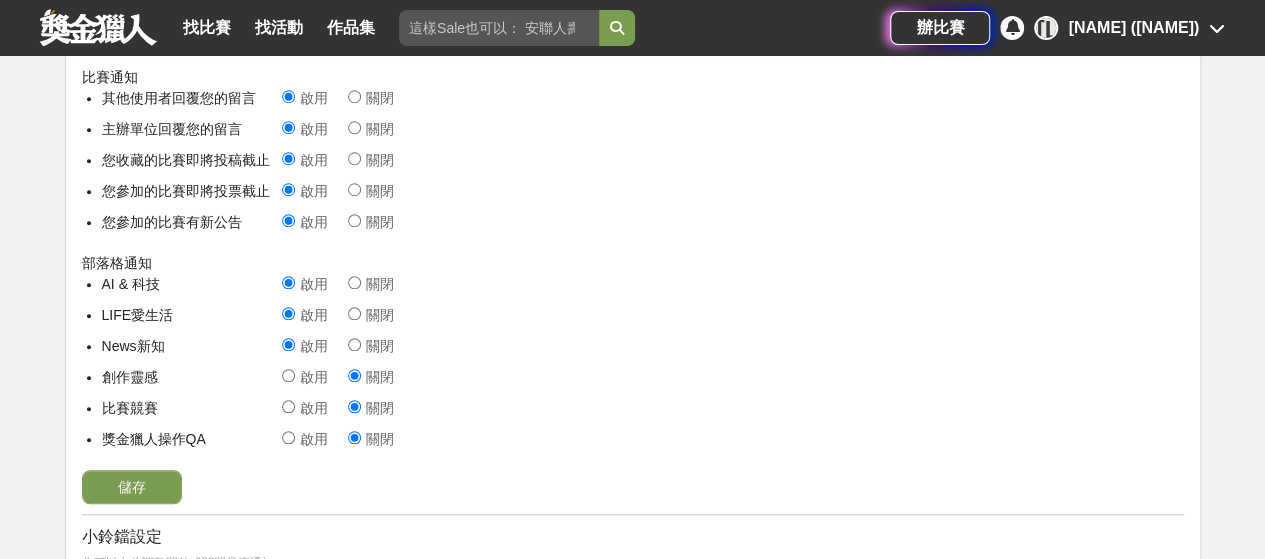 drag, startPoint x: 286, startPoint y: 367, endPoint x: 282, endPoint y: 393, distance: 26.305893 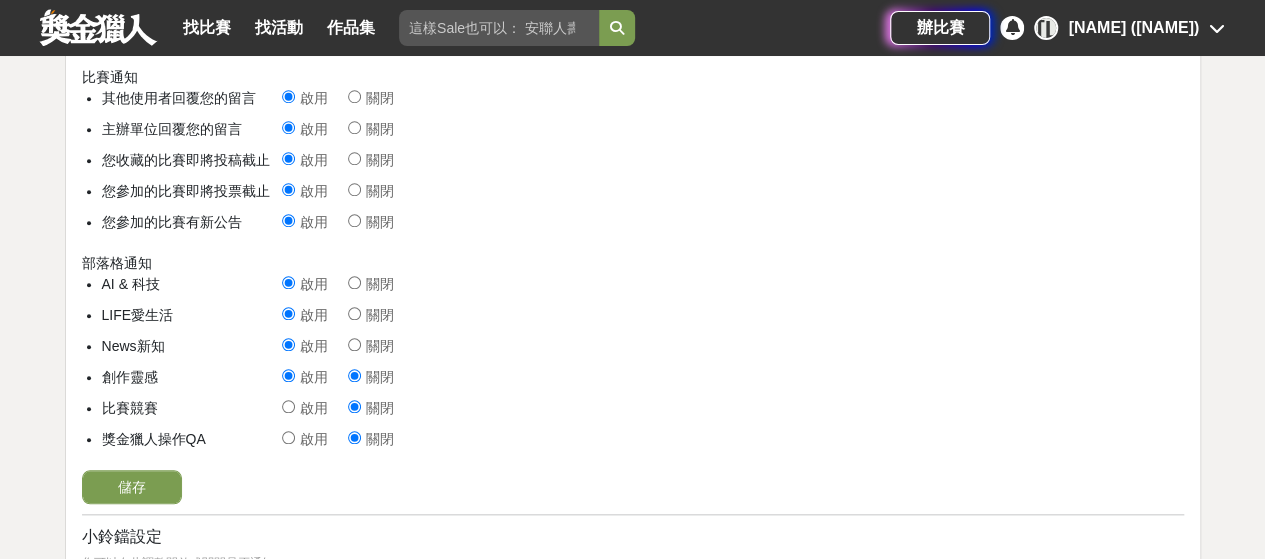 radio on "true" 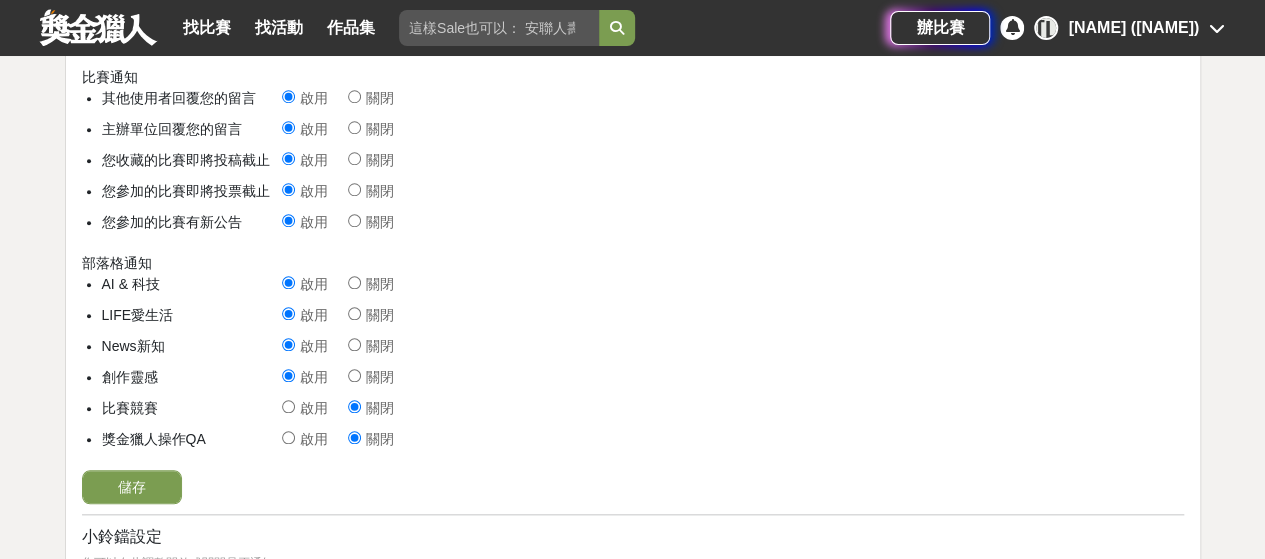 click on "啟用" at bounding box center (288, 406) 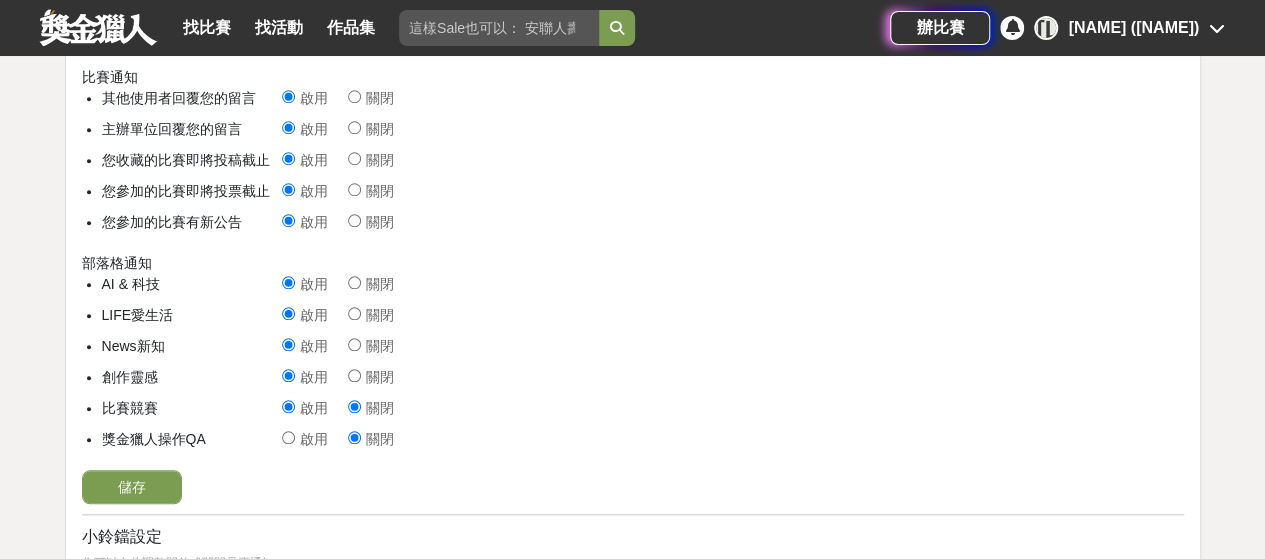 radio on "true" 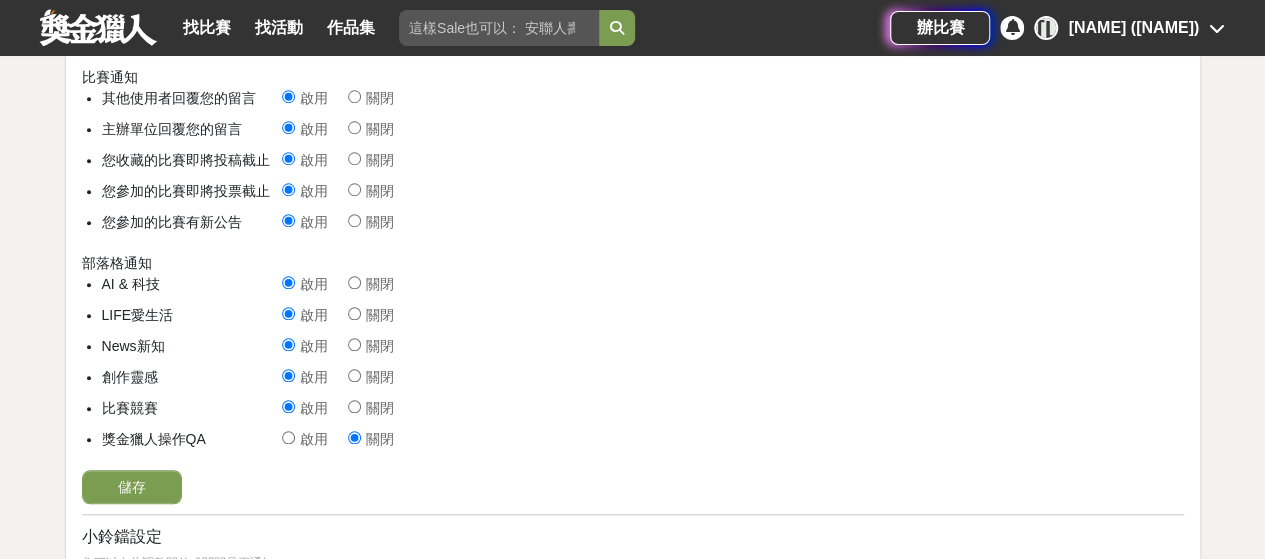 click on "啟用" at bounding box center (288, 437) 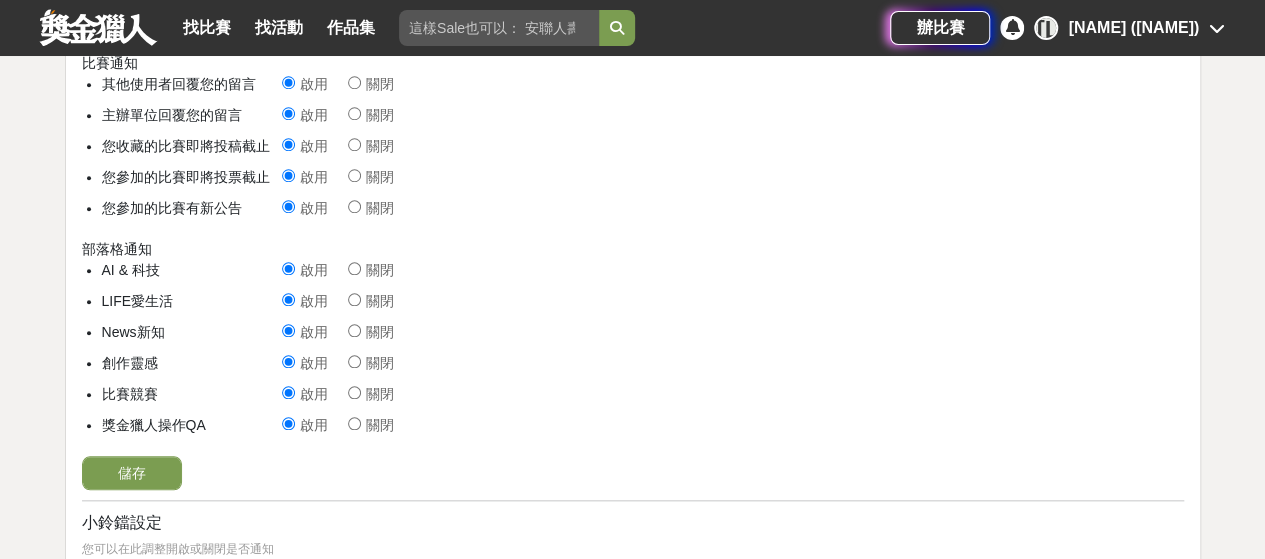 scroll, scrollTop: 1000, scrollLeft: 0, axis: vertical 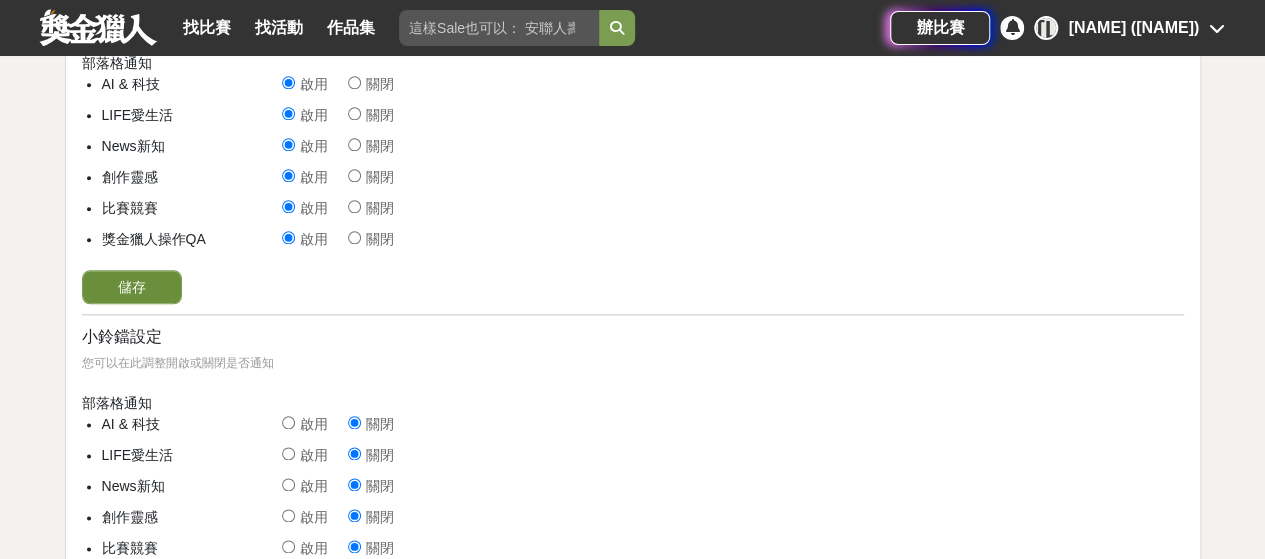click on "儲存" at bounding box center (132, 287) 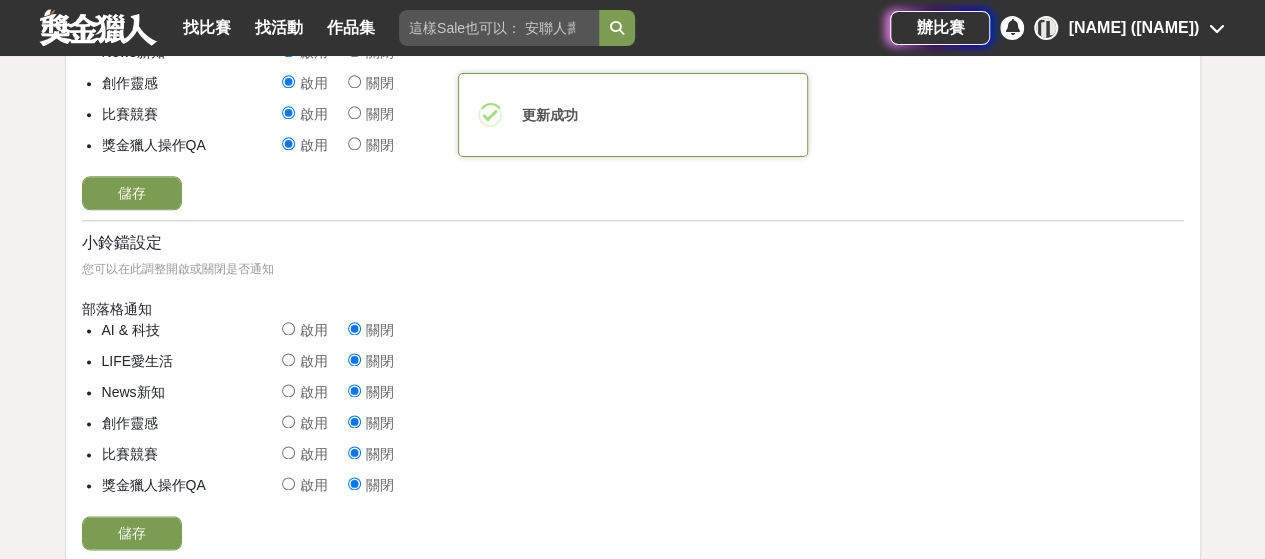 scroll, scrollTop: 1200, scrollLeft: 0, axis: vertical 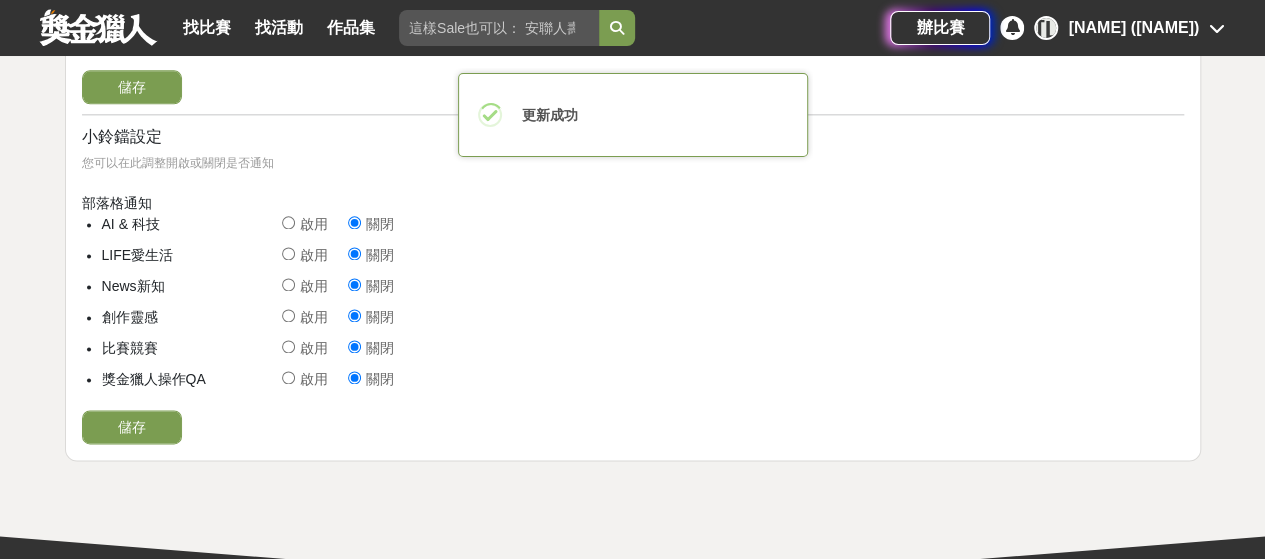 click on "啟用" at bounding box center [288, 222] 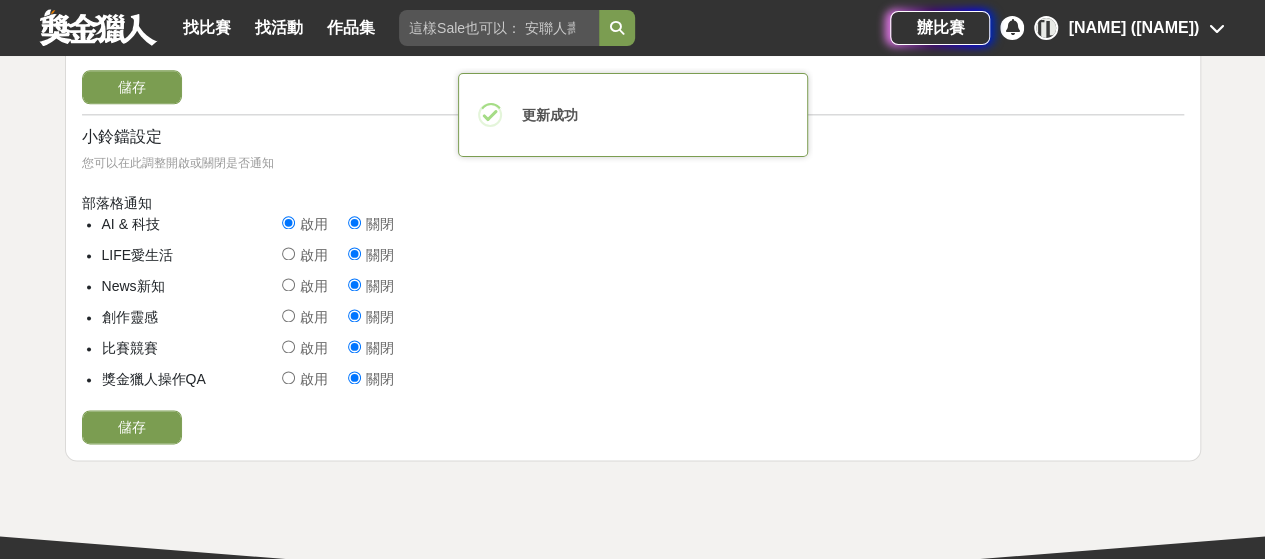 radio on "true" 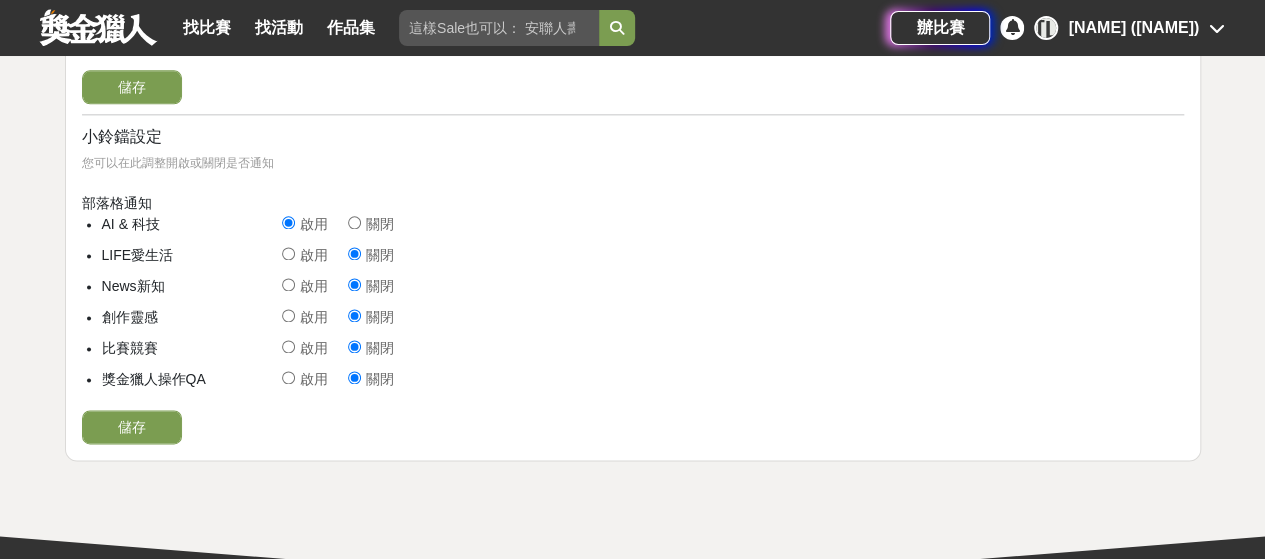 click on "啟用" at bounding box center (288, 253) 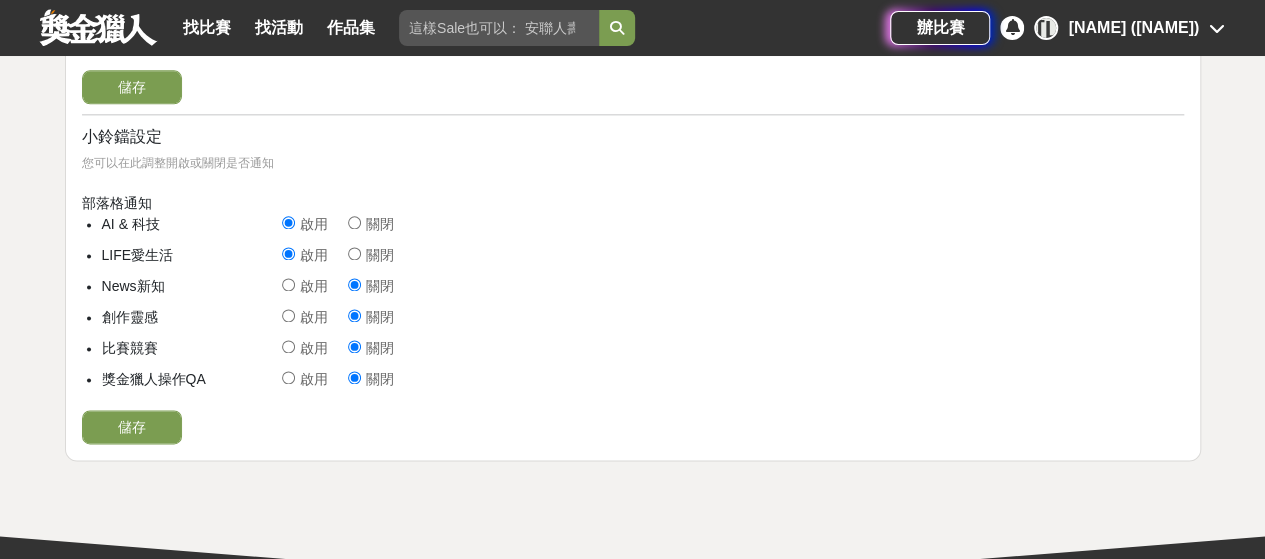 drag, startPoint x: 284, startPoint y: 281, endPoint x: 286, endPoint y: 303, distance: 22.090721 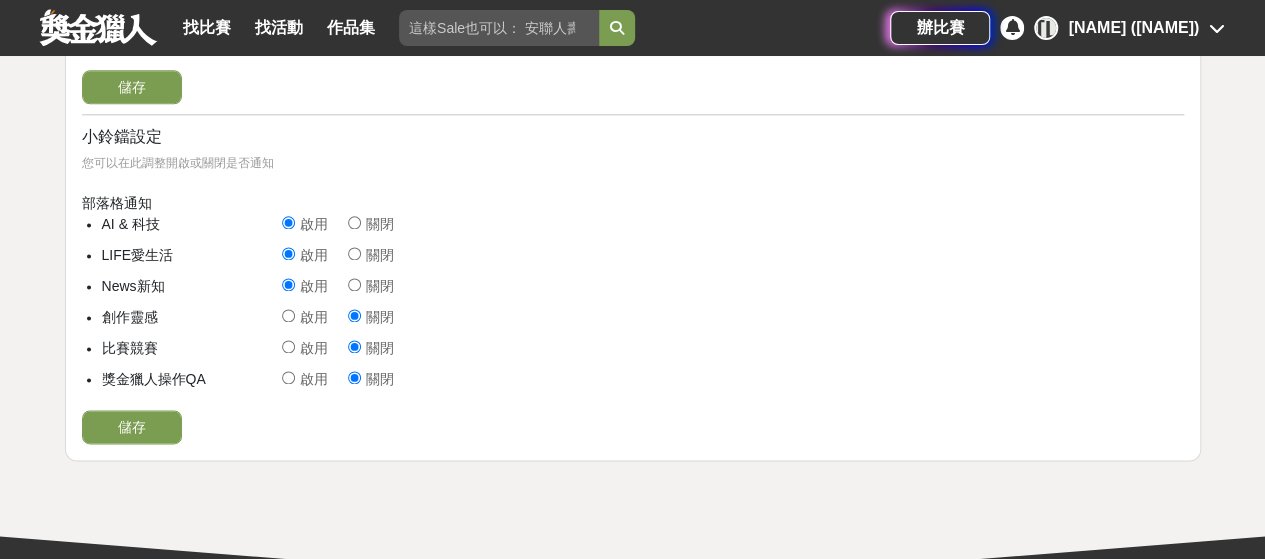 drag, startPoint x: 286, startPoint y: 305, endPoint x: 286, endPoint y: 339, distance: 34 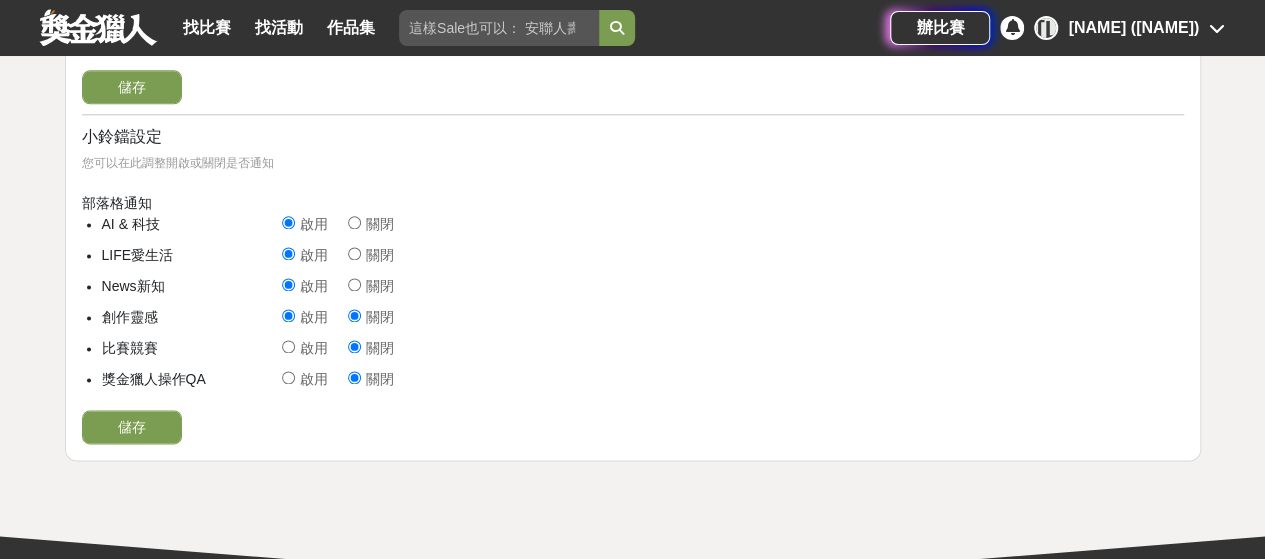 radio on "true" 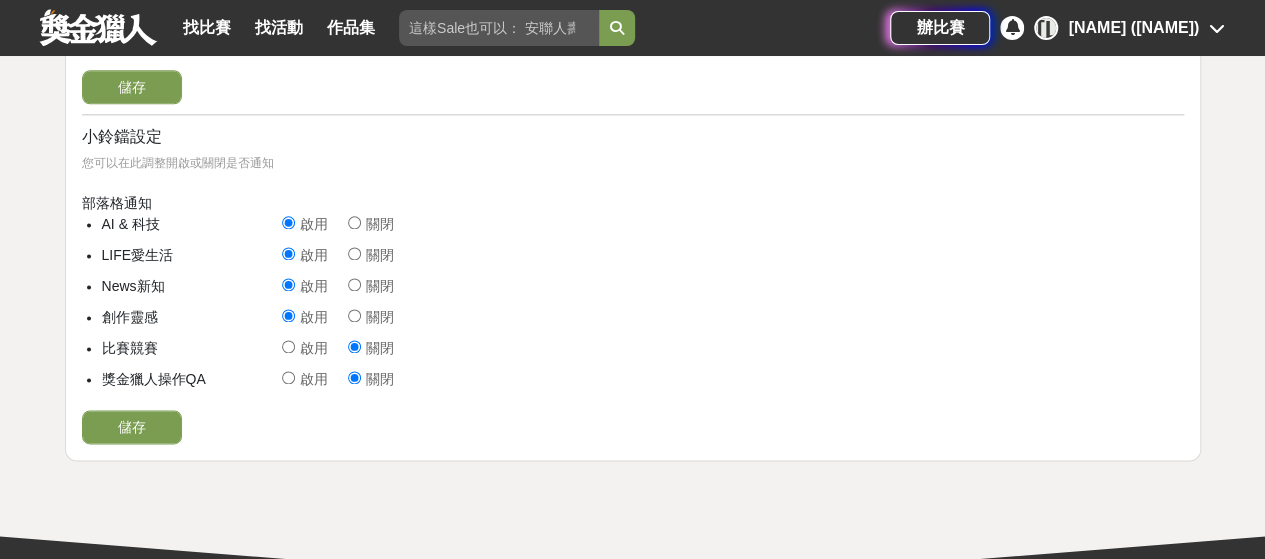 drag, startPoint x: 283, startPoint y: 343, endPoint x: 287, endPoint y: 363, distance: 20.396078 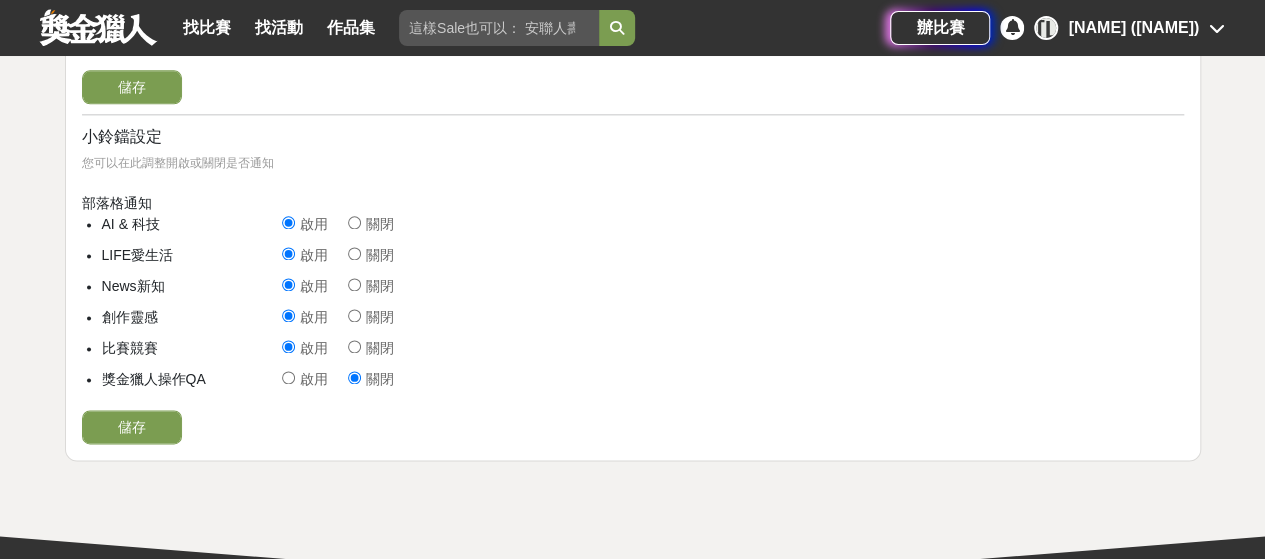 click on "啟用" at bounding box center [288, 377] 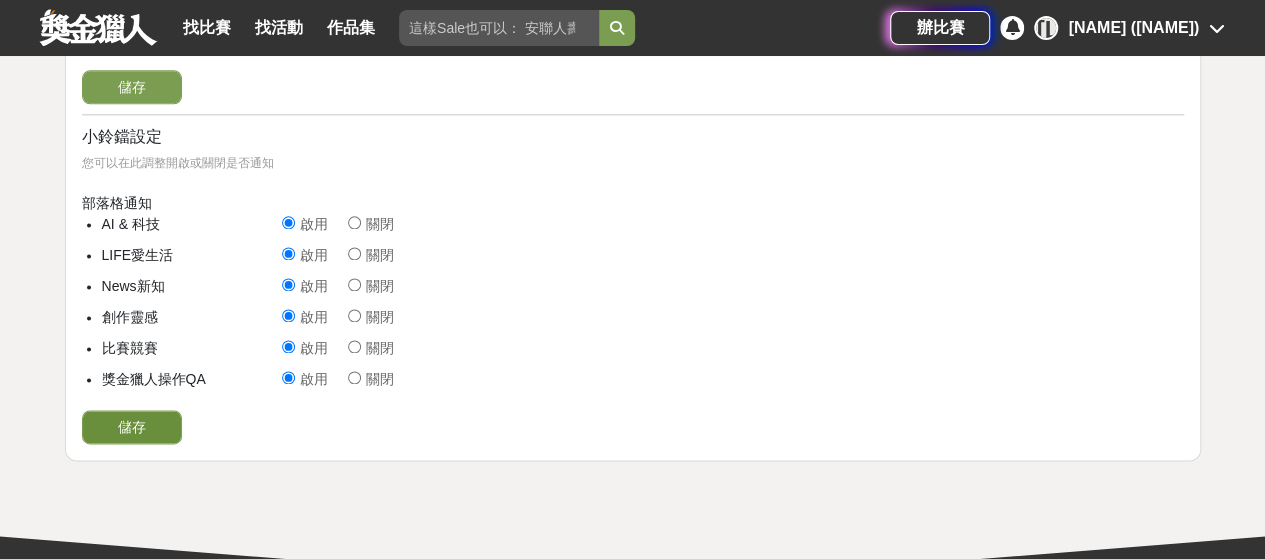 click on "儲存" at bounding box center (132, 427) 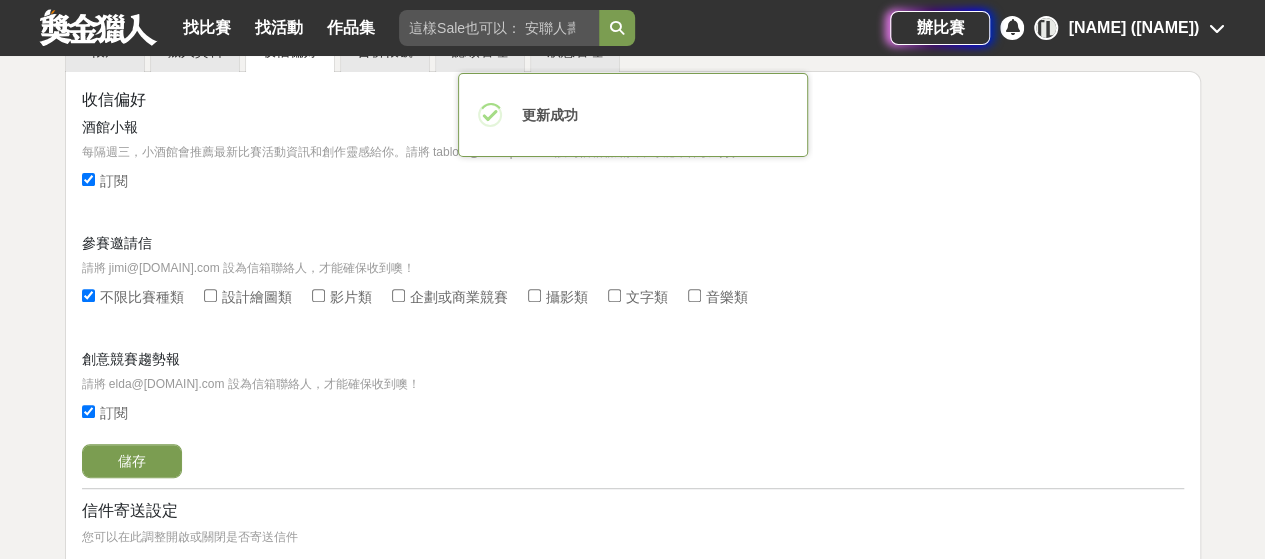 scroll, scrollTop: 0, scrollLeft: 0, axis: both 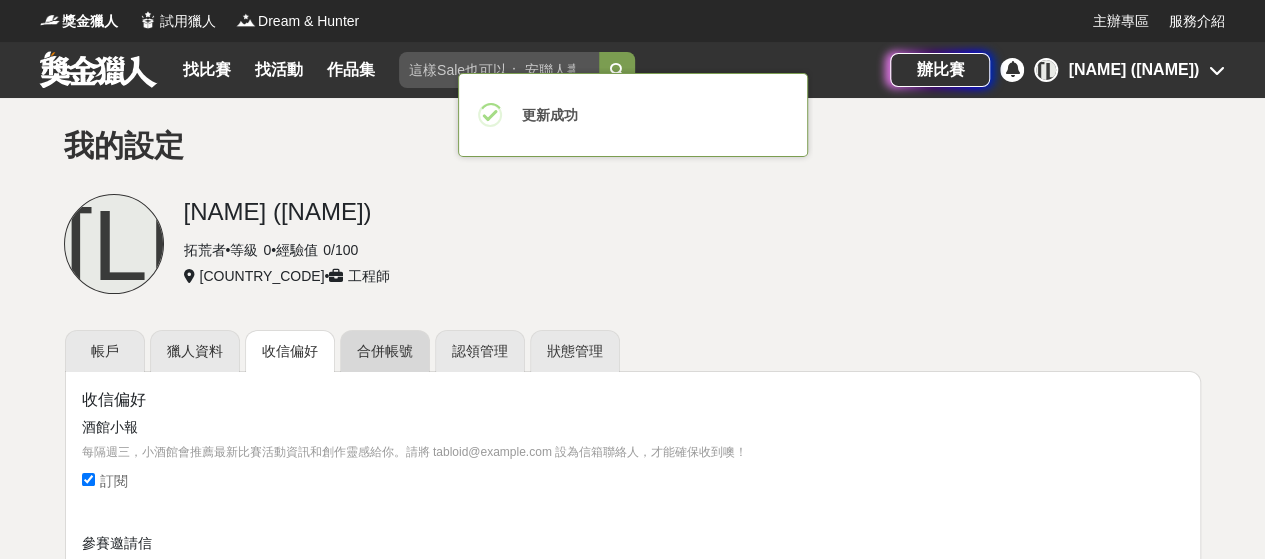 click on "合併帳號" at bounding box center (385, 351) 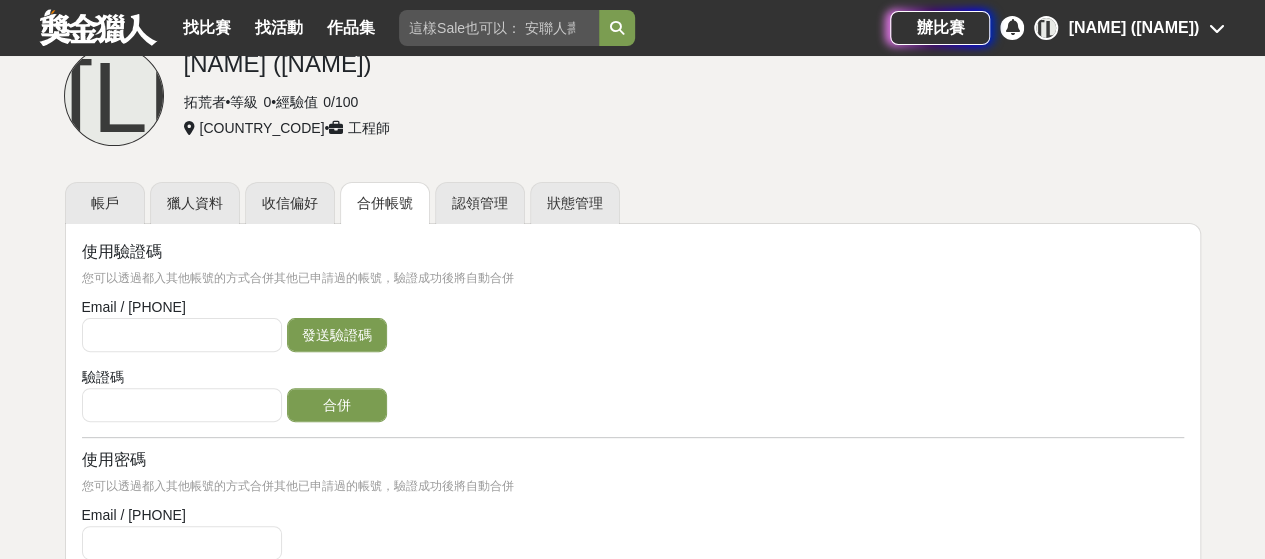 scroll, scrollTop: 100, scrollLeft: 0, axis: vertical 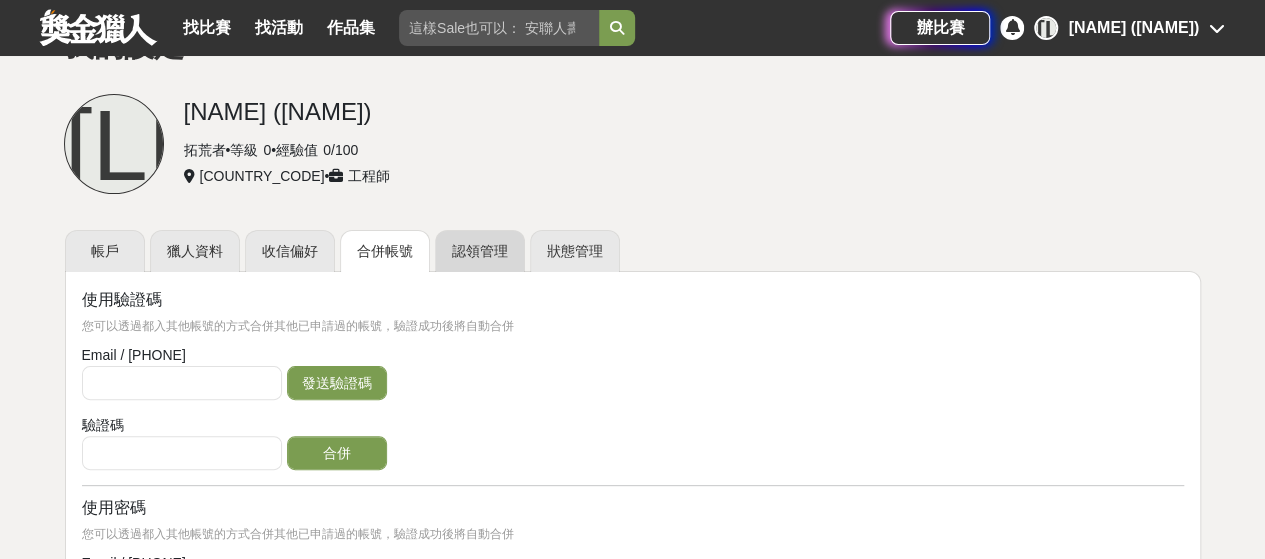 click on "認領管理" at bounding box center [480, 251] 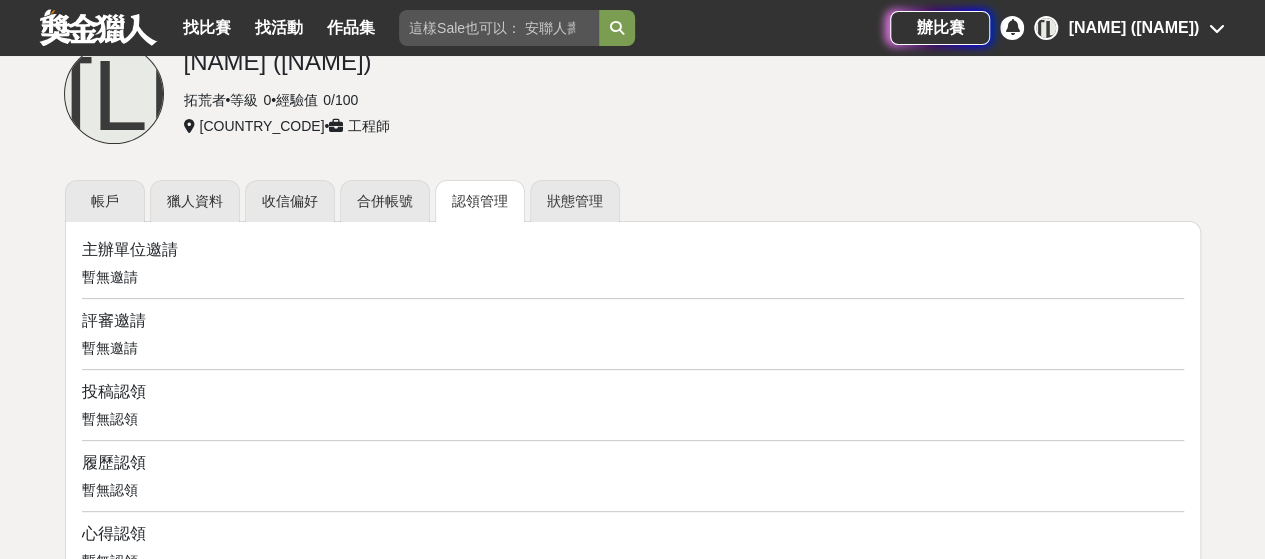 scroll, scrollTop: 0, scrollLeft: 0, axis: both 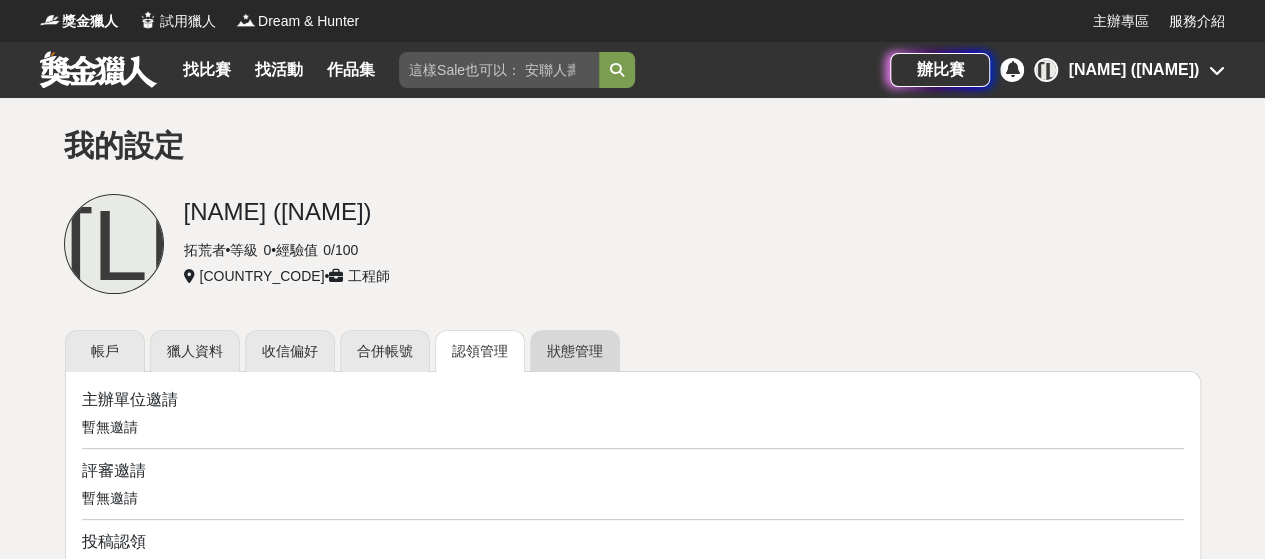 click on "狀態管理" at bounding box center [575, 351] 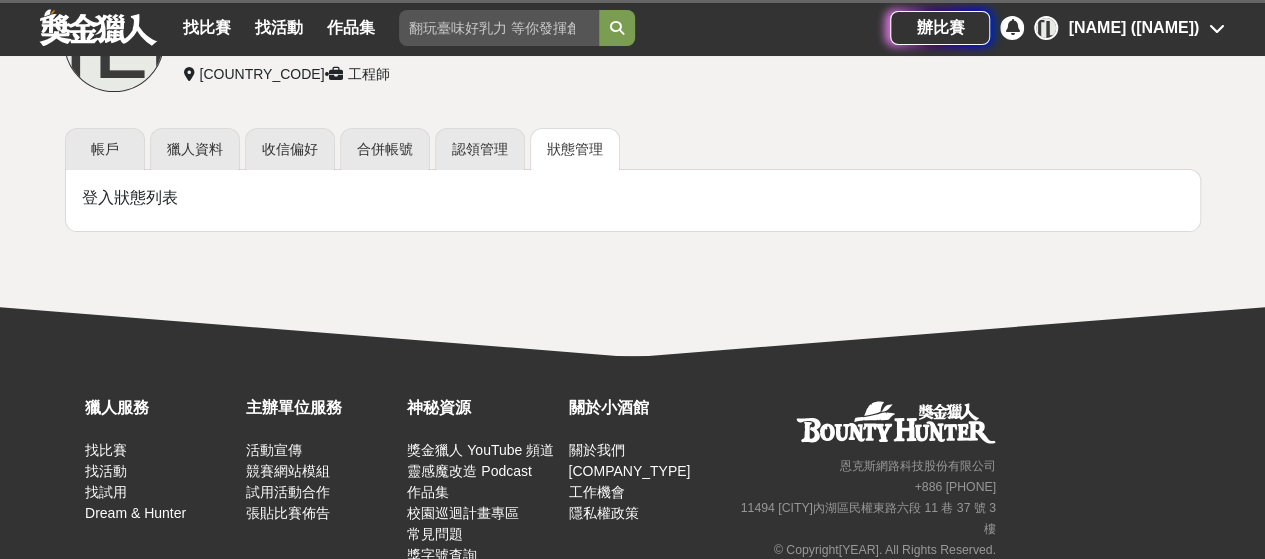 scroll, scrollTop: 0, scrollLeft: 0, axis: both 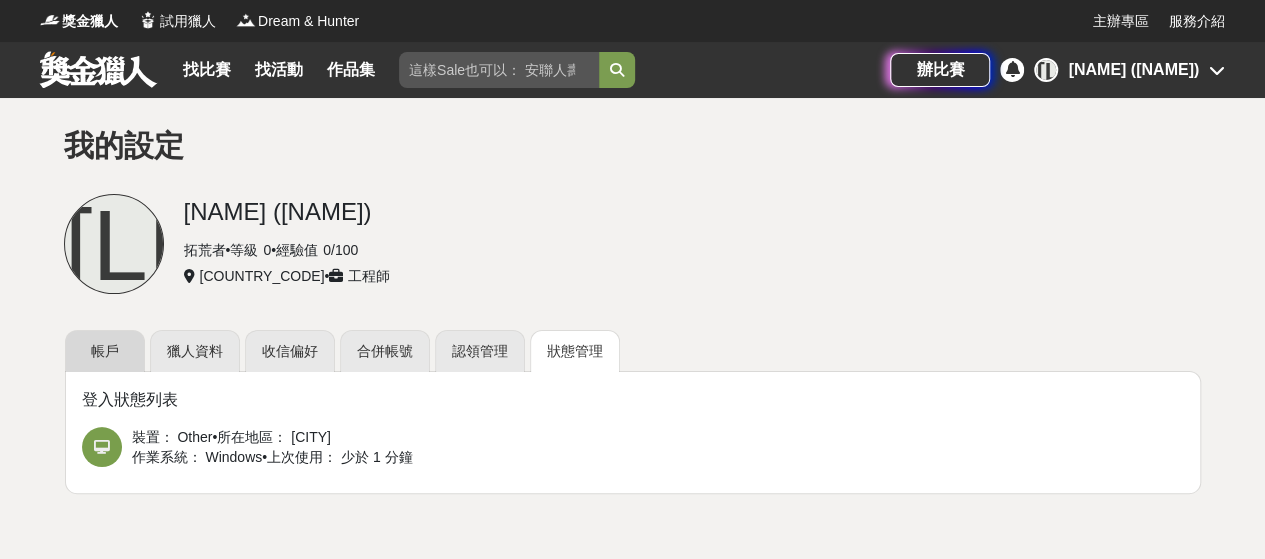 click on "帳戶" at bounding box center (105, 351) 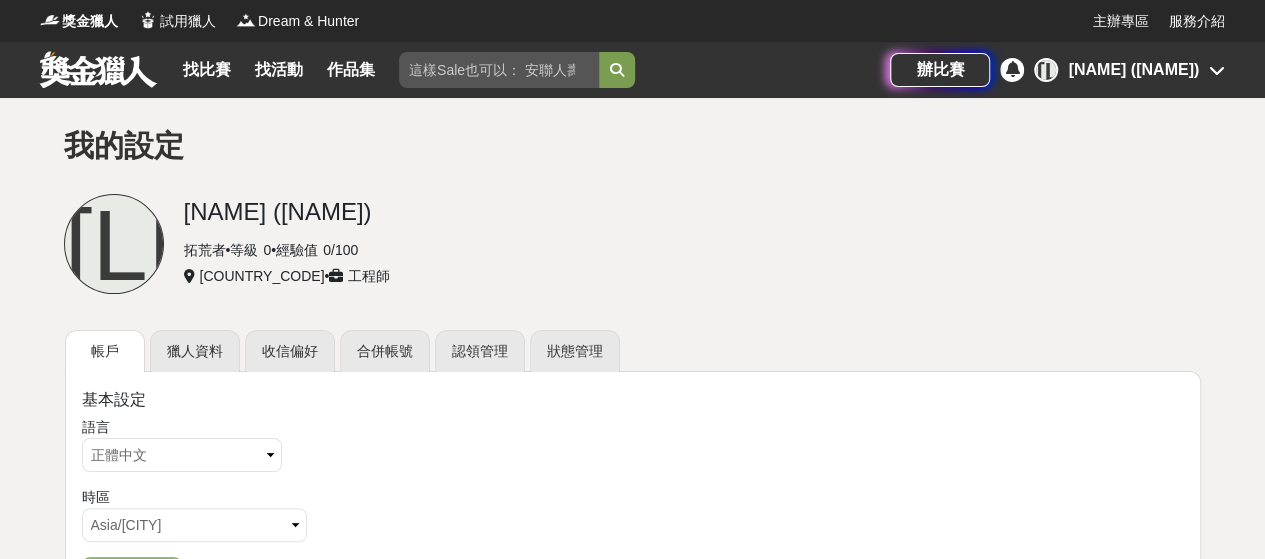 click on "帳戶" at bounding box center (105, 351) 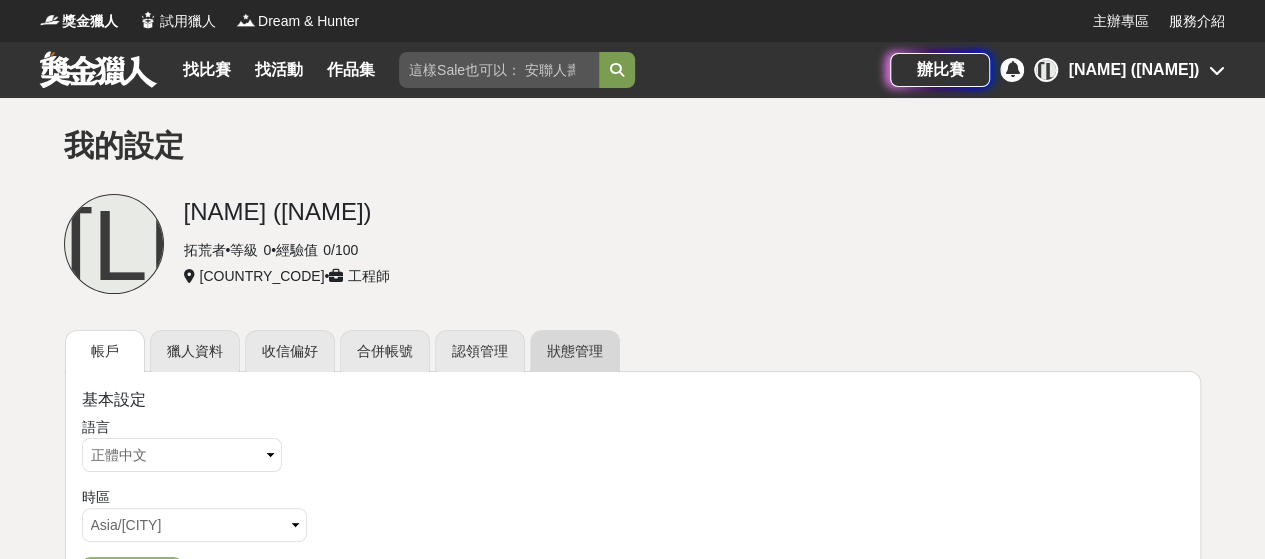 click on "狀態管理" at bounding box center (575, 351) 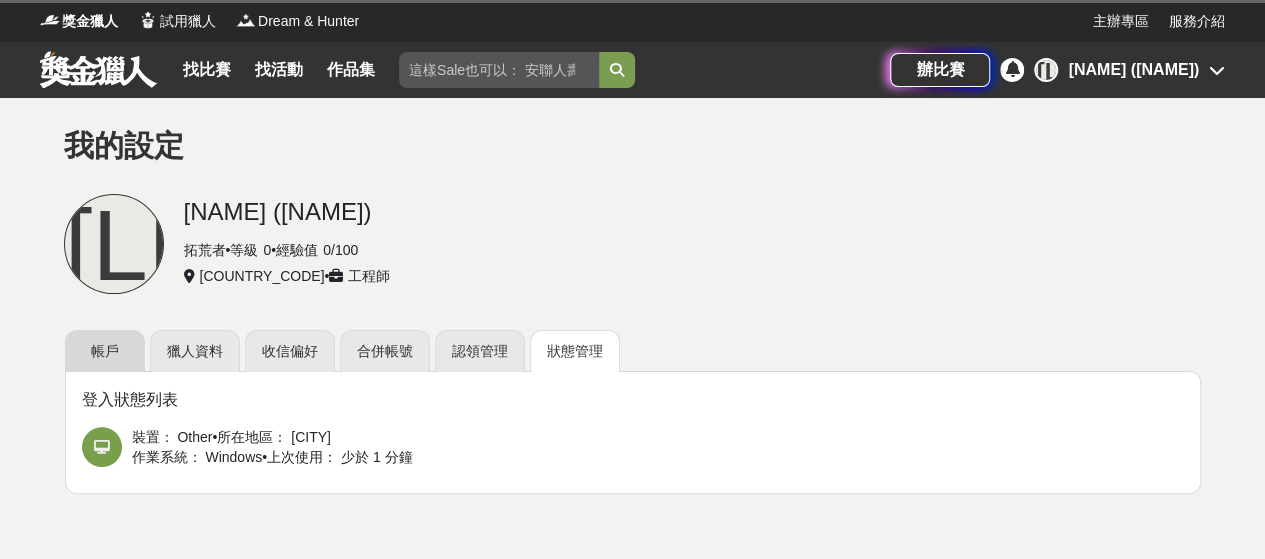 click on "帳戶" at bounding box center (105, 351) 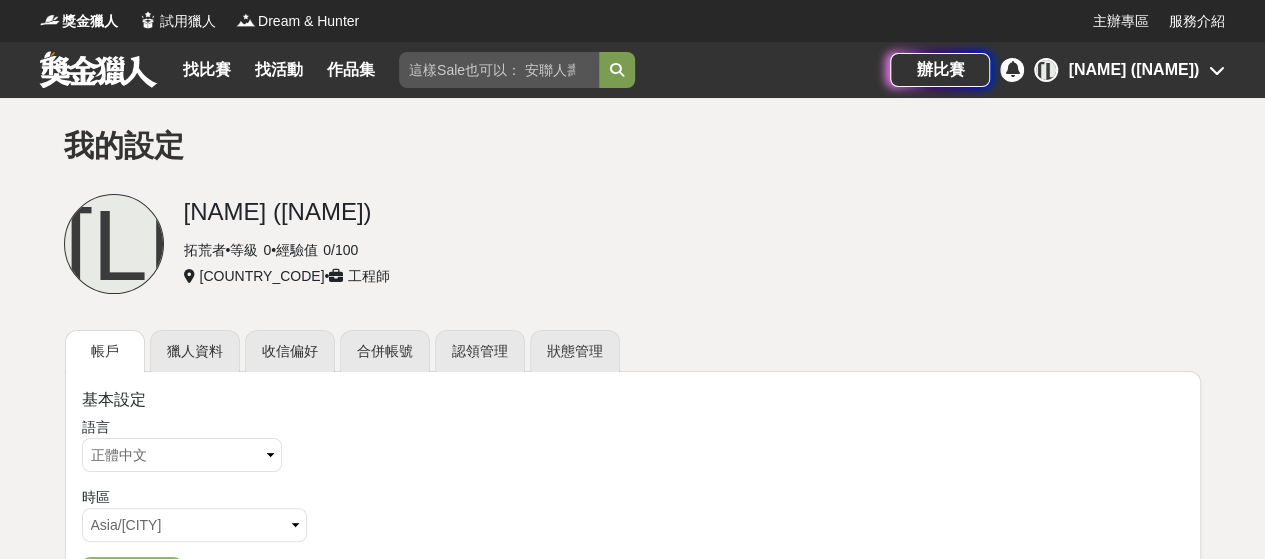 click on "[NAME] ([NAME])" at bounding box center (1133, 70) 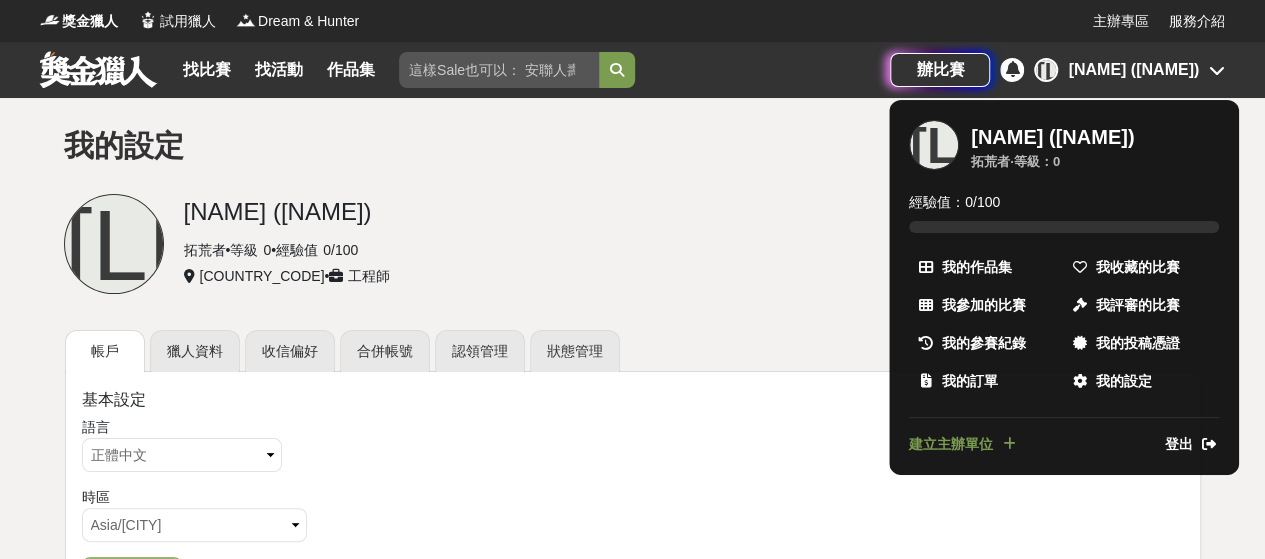 click at bounding box center (632, 279) 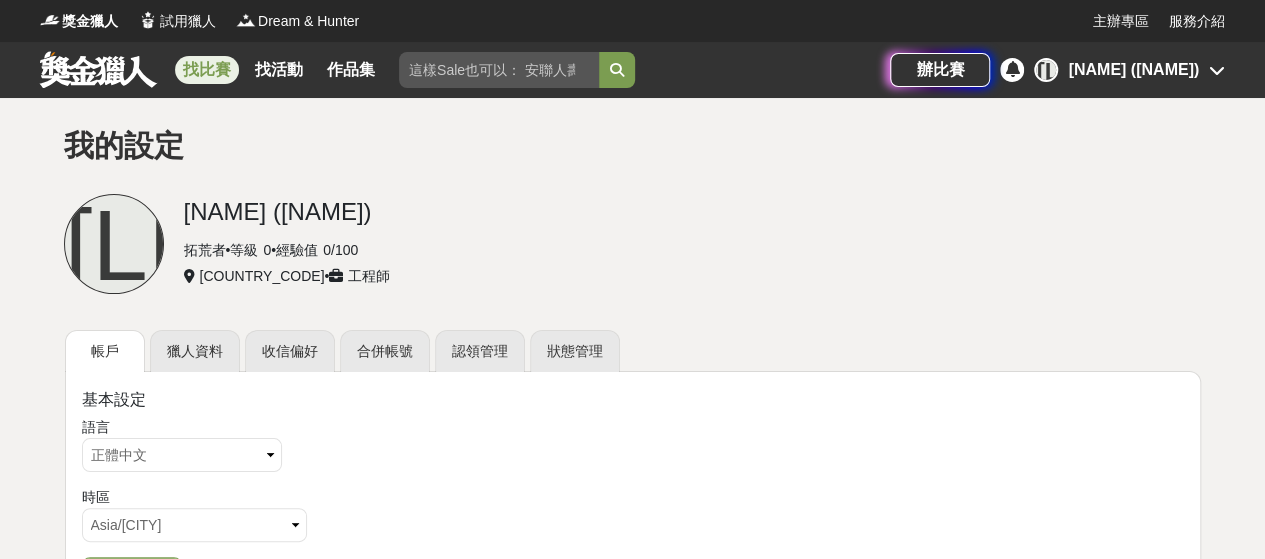 click on "找比賽" at bounding box center (207, 70) 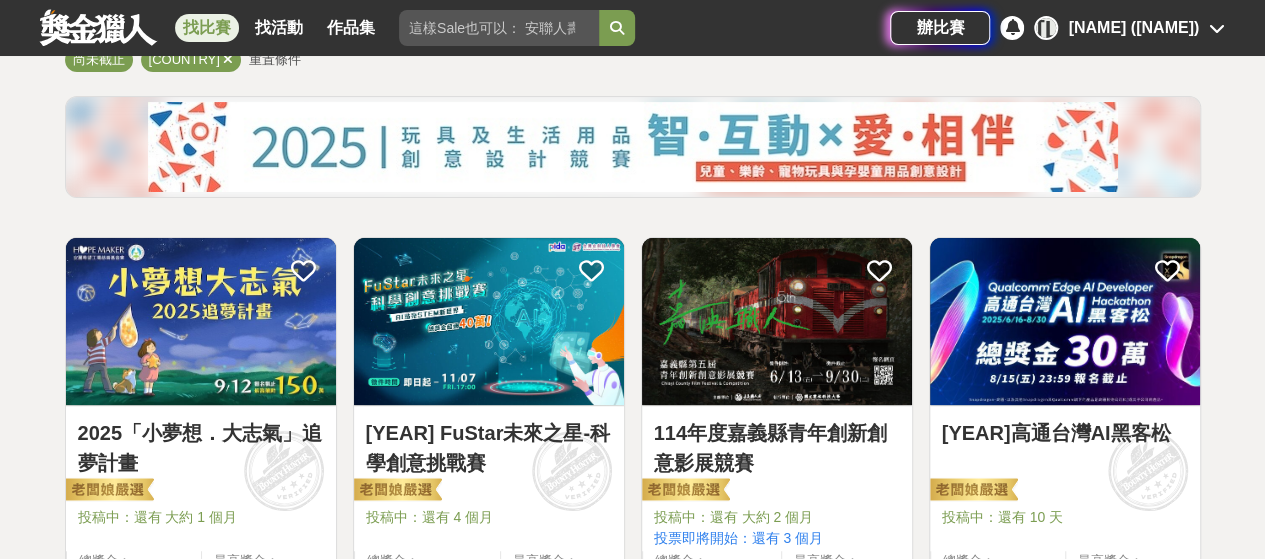 scroll, scrollTop: 400, scrollLeft: 0, axis: vertical 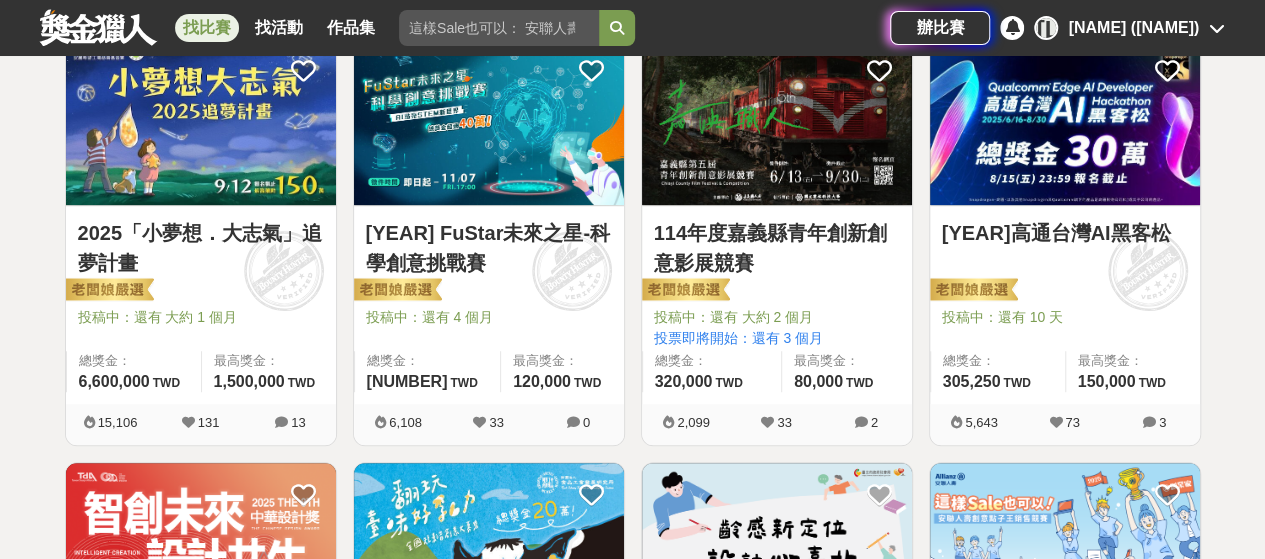 click on "全部 設計 影像 寫作 商業 音樂 運動 其他 國際 所有分類 進階篩選 814   個比賽 綜合 熱門 獎金 截止 最新 尚未截止 台灣 重置條件 2025「小夢想．大志氣」追夢計畫 投稿中：還有 大約 1 個月 總獎金： 6,600,000 660 萬 TWD 最高獎金： 1,500,000 TWD 15,106 131 13 FuStar未來之星-科學創意挑戰賽 投稿中：還有 4 個月 總獎金： 430,000 430,000 TWD 最高獎金： 120,000 TWD 6,108 33 0 114年度嘉義縣青年創新創意影展競賽 投稿中：還有 大約 2 個月 投票即將開始：還有 3 個月 總獎金： 320,000 320,000 TWD 最高獎金： 80,000 TWD 2,099 33 2 2025高通台灣AI黑客松 投稿中：還有 10 天 總獎金： 305,250 305,250 TWD 最高獎金： 150,000 TWD 5,643 73 3 第八屆中華設計獎 徵件延長至8/8 投稿中：還有 3 天 總獎金： 4,000,000 400 萬 TWD 最高獎金： 400,000 TWD 1,915 38 0 翻玩臺味好乳力-全國短影音創意大募集 投稿中：還有 大約 2 個月 TWD" at bounding box center (632, 1284) 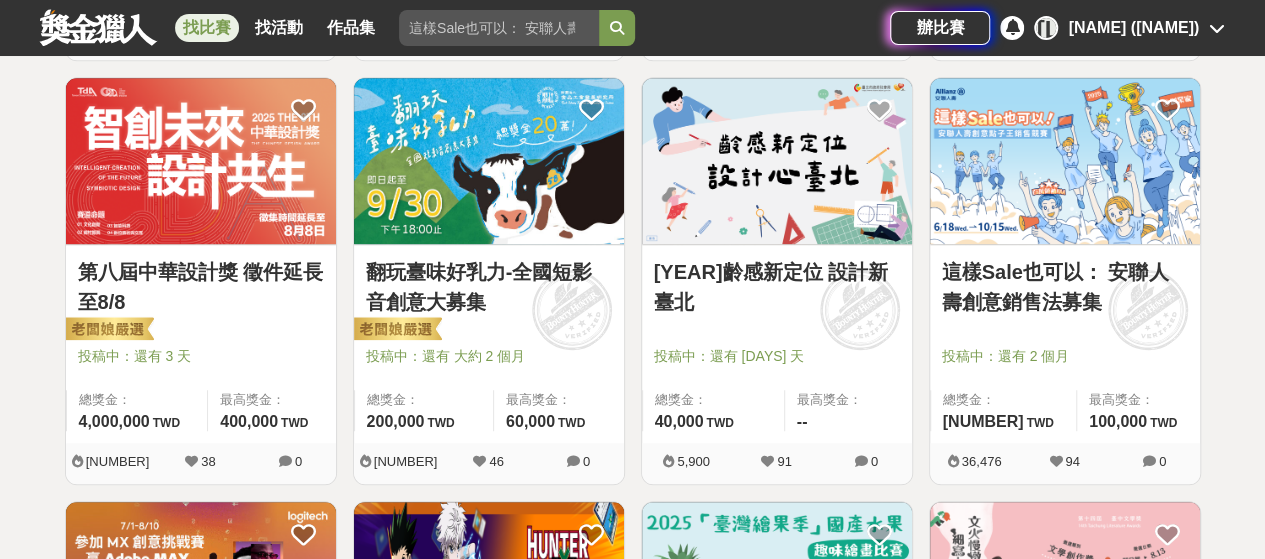 scroll, scrollTop: 800, scrollLeft: 0, axis: vertical 